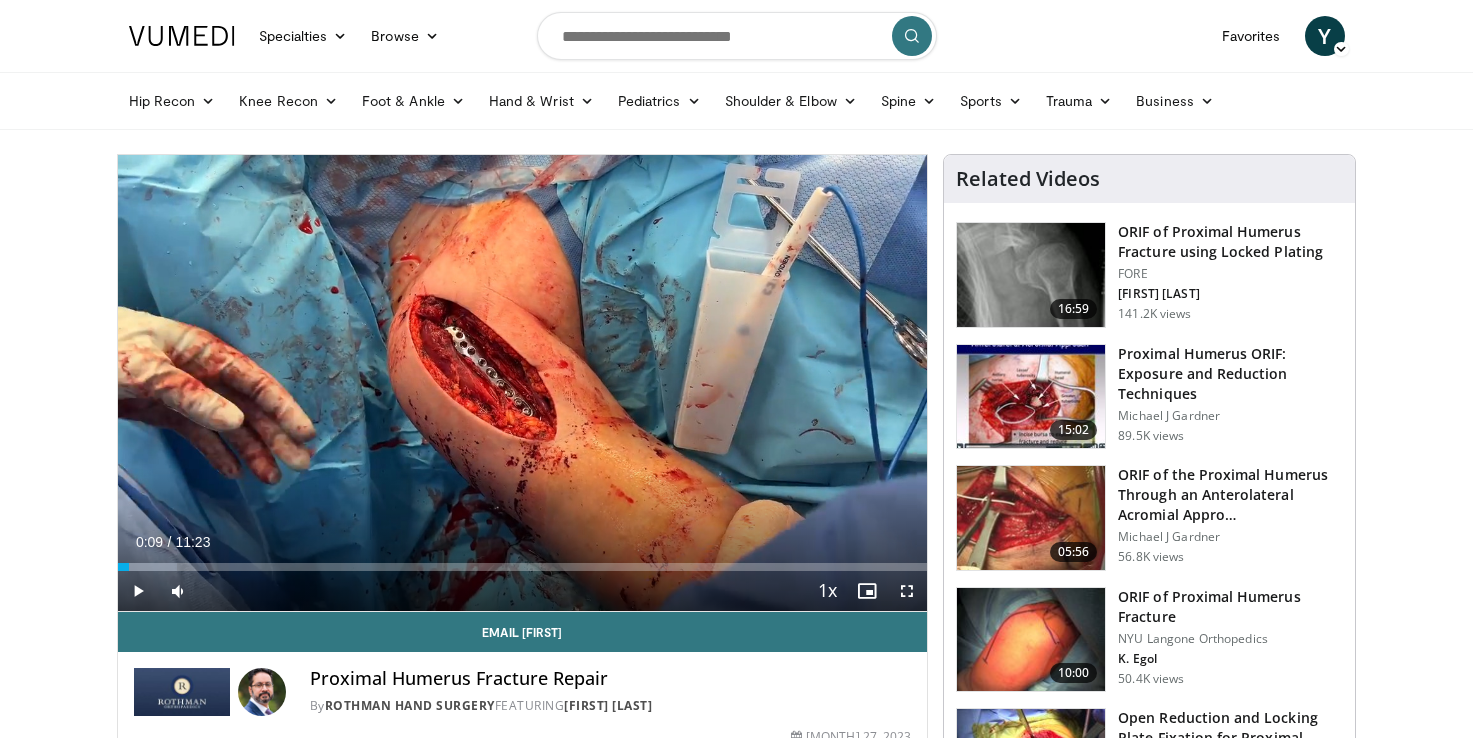 scroll, scrollTop: 0, scrollLeft: 0, axis: both 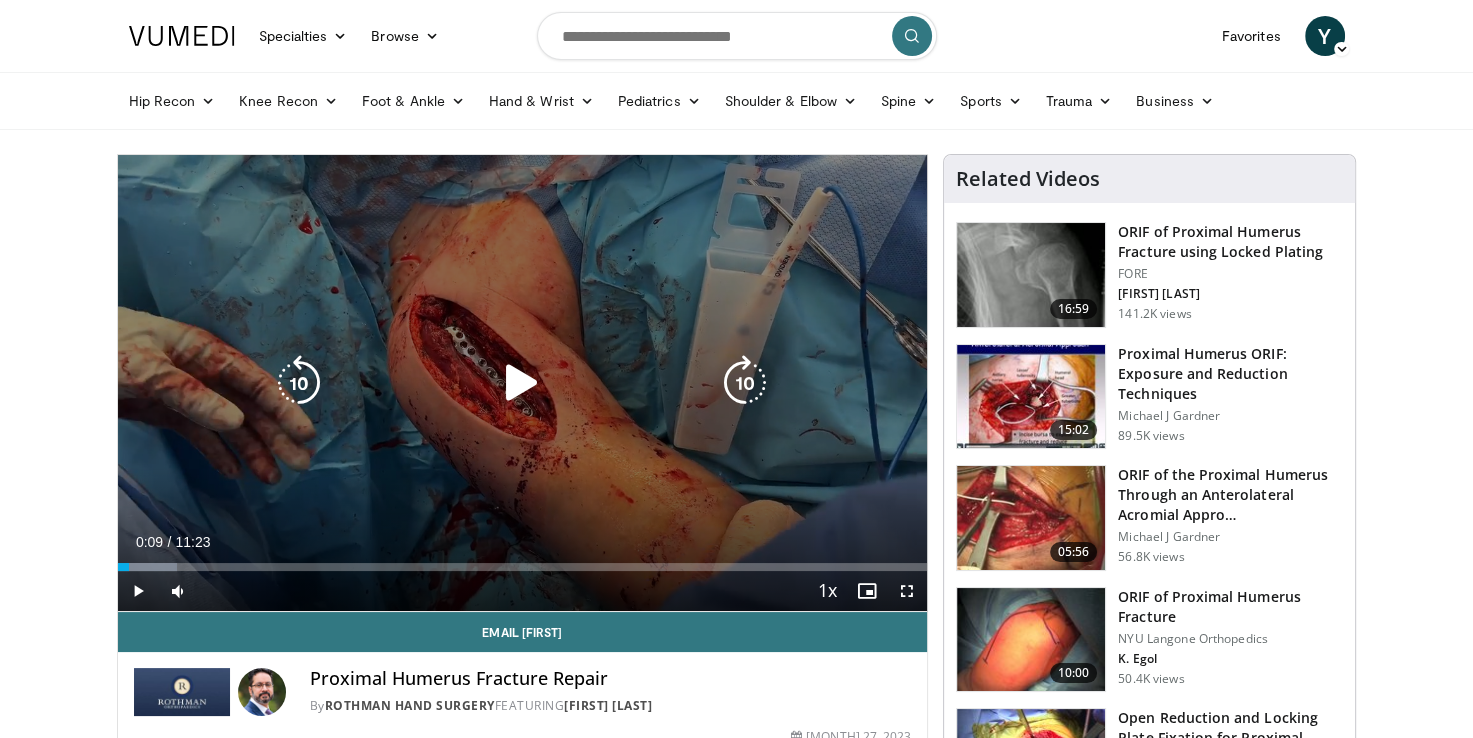 click at bounding box center (522, 383) 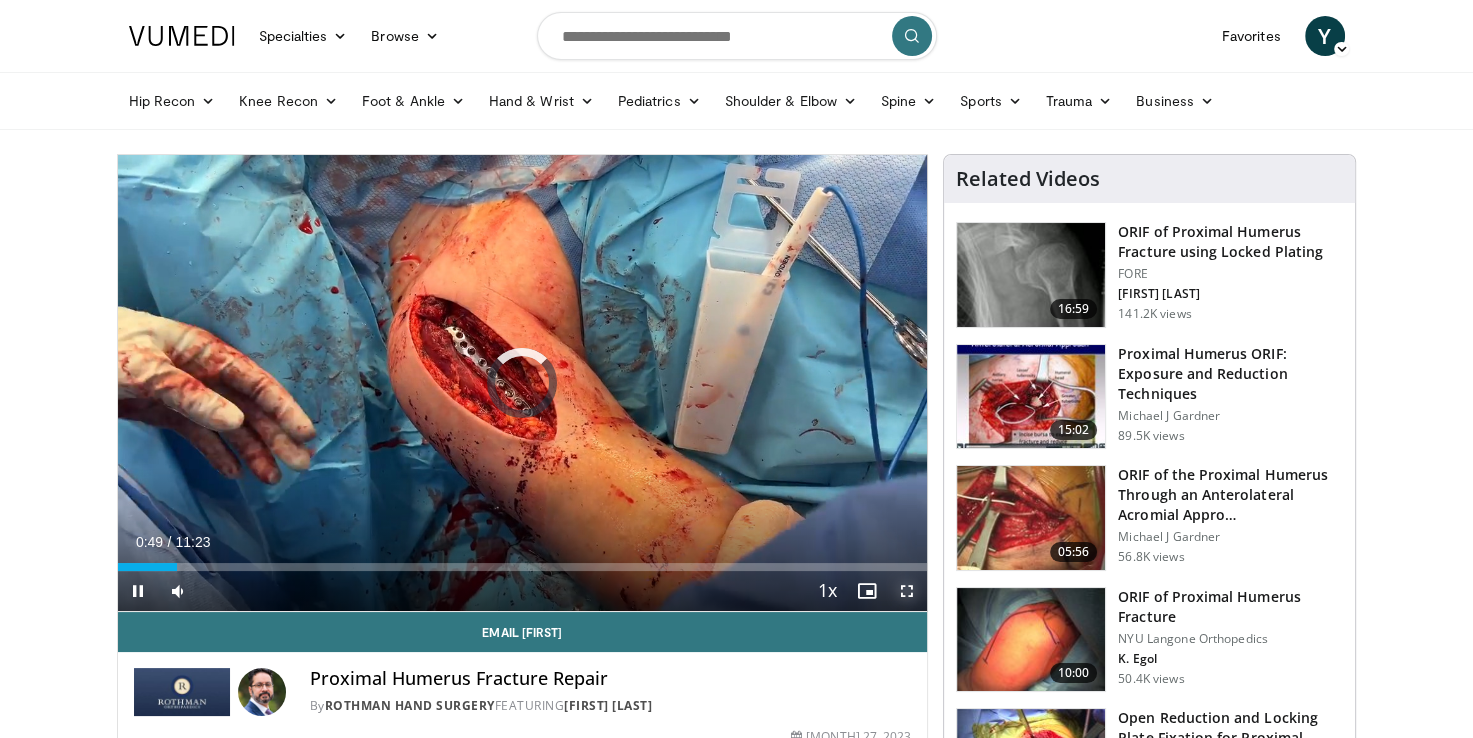click at bounding box center [907, 591] 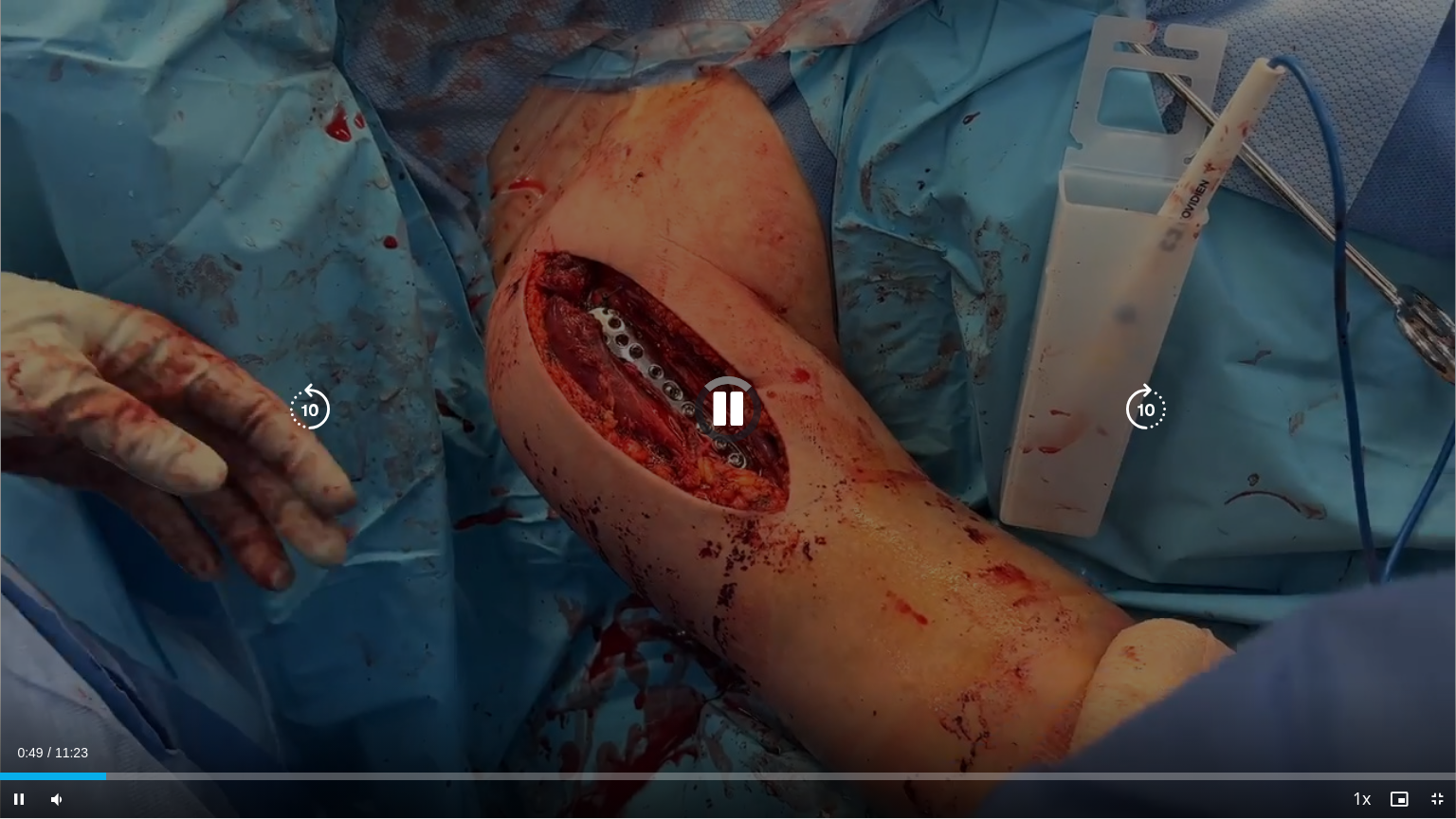 click at bounding box center [728, 410] 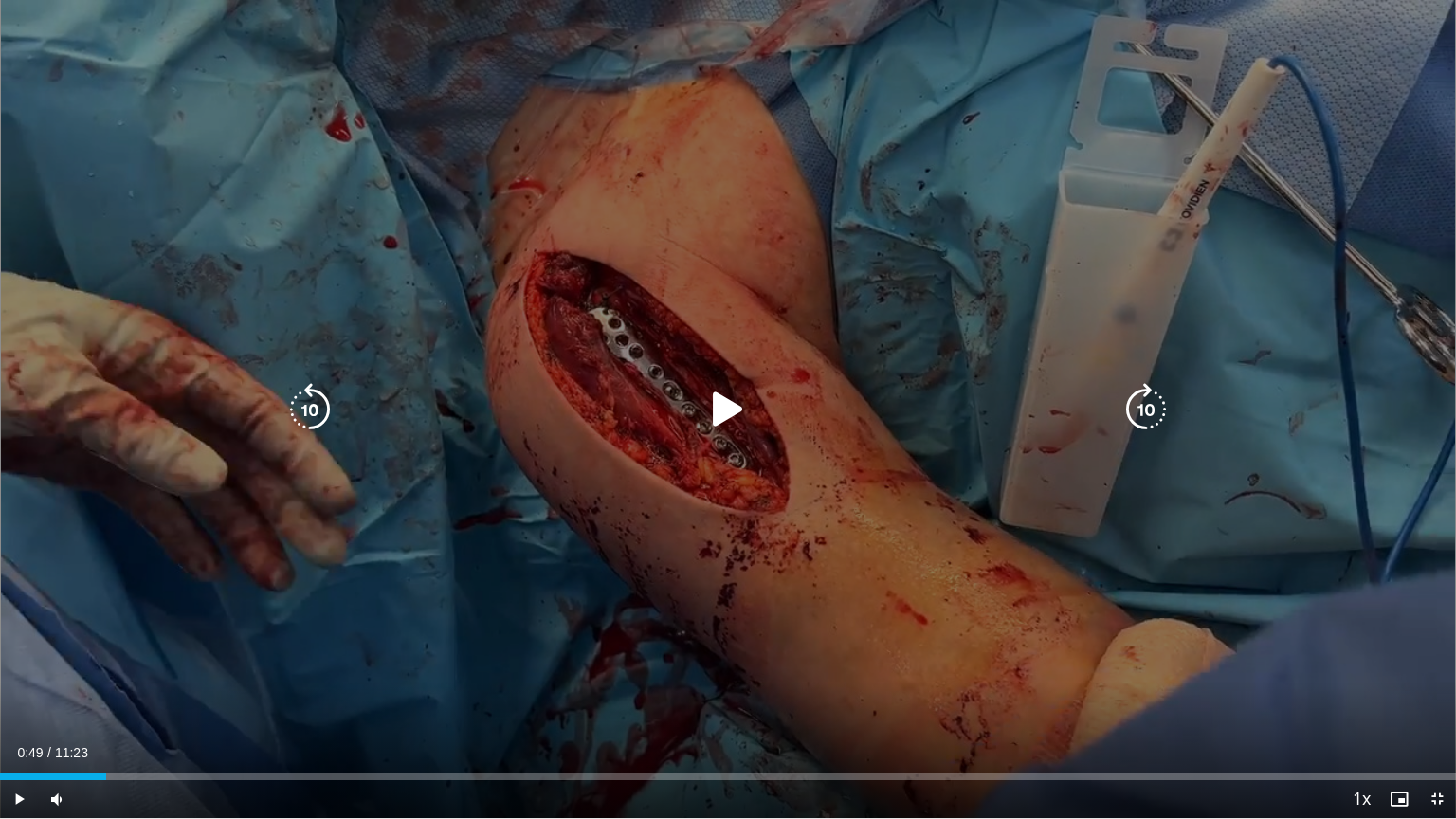 click at bounding box center (728, 410) 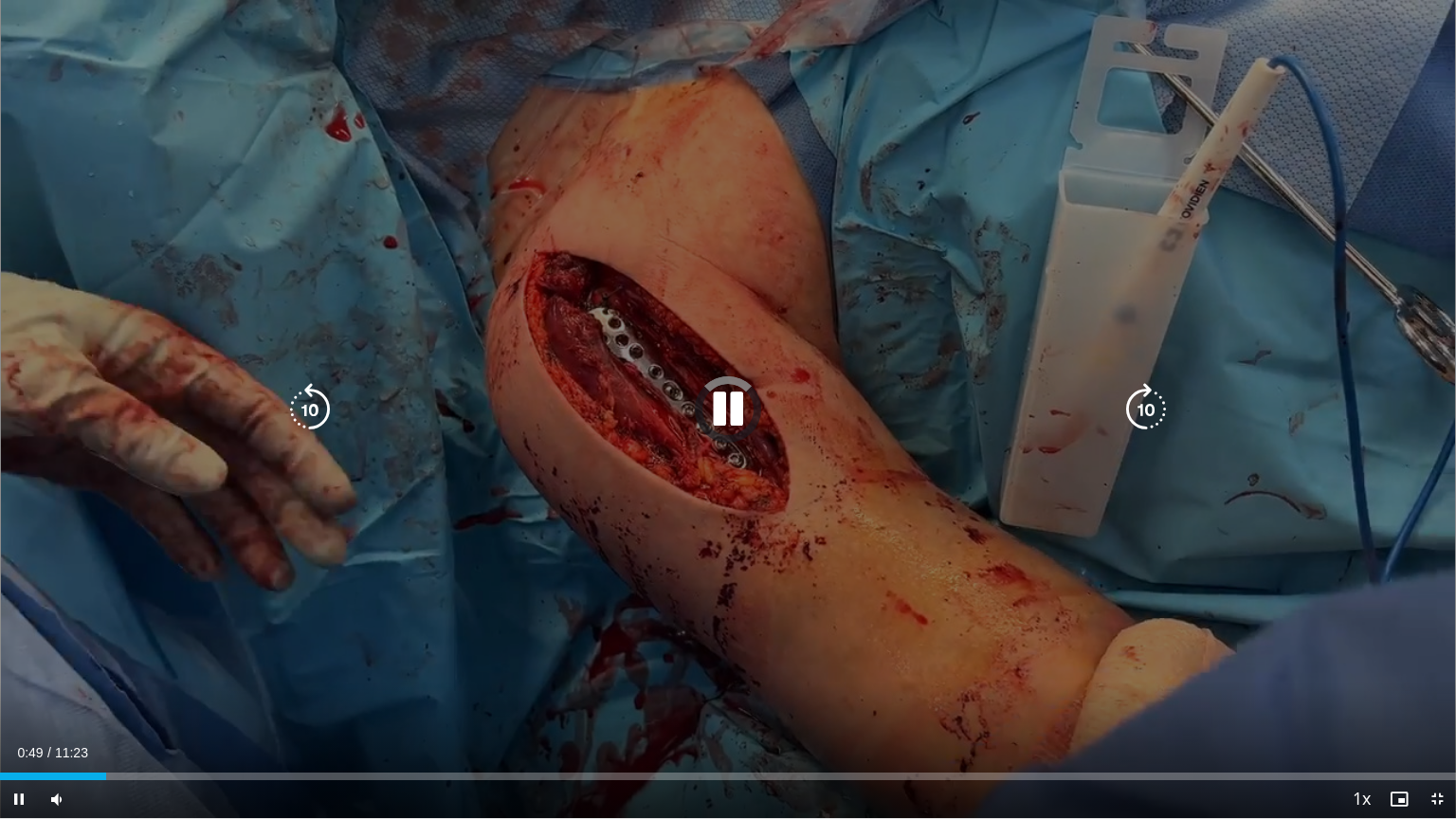 click at bounding box center (1146, 410) 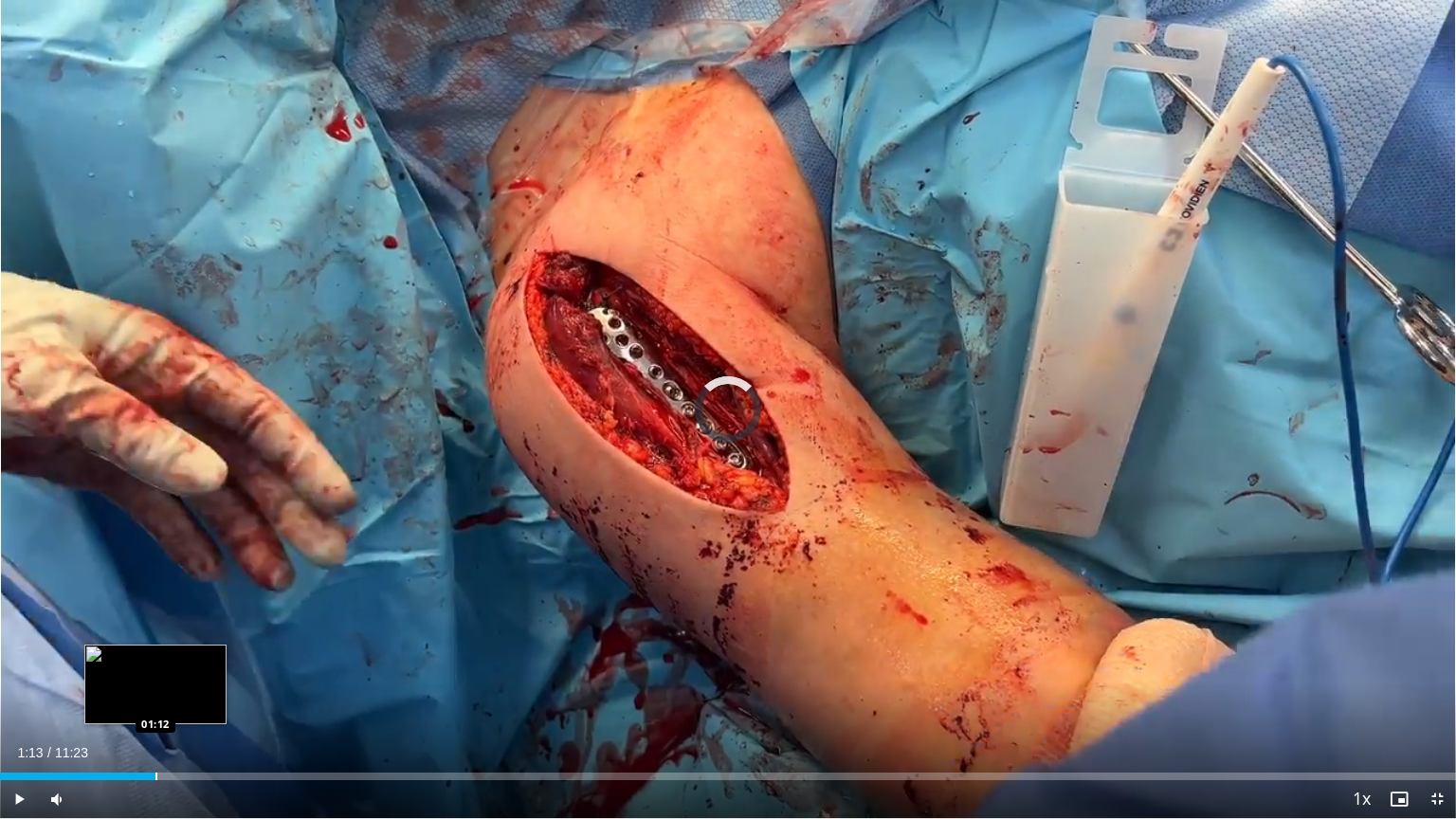 click at bounding box center [156, 776] 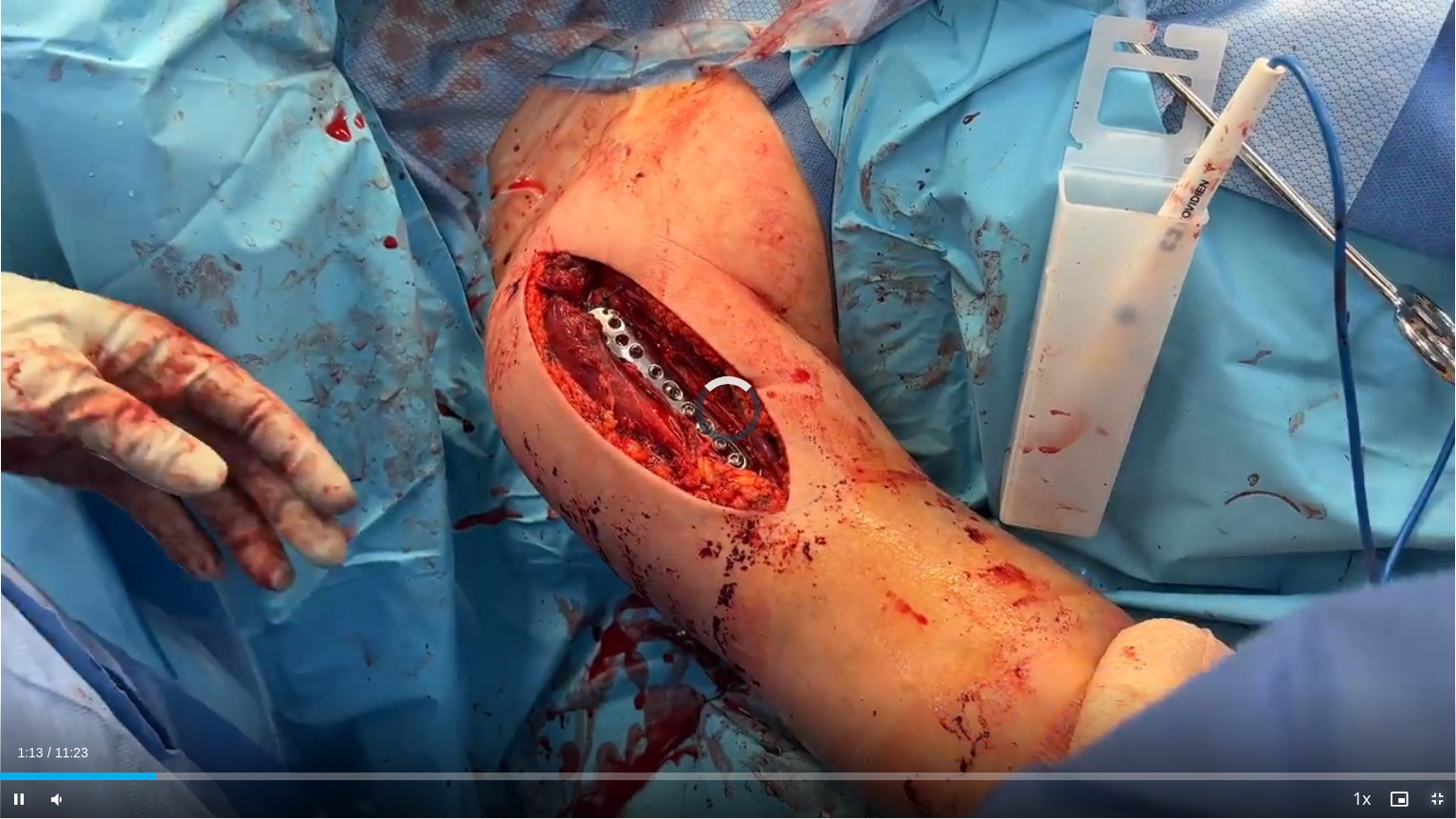 click at bounding box center [1437, 799] 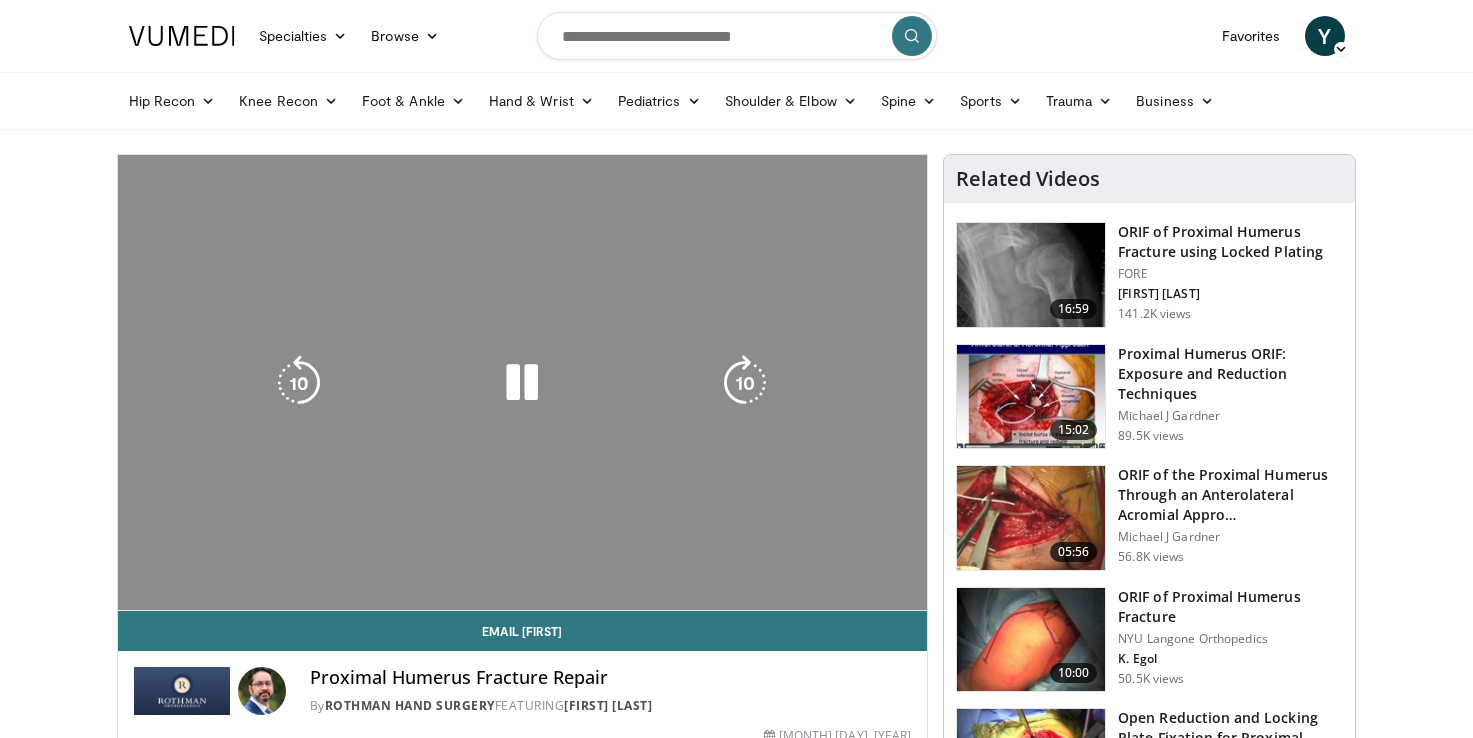 scroll, scrollTop: 0, scrollLeft: 0, axis: both 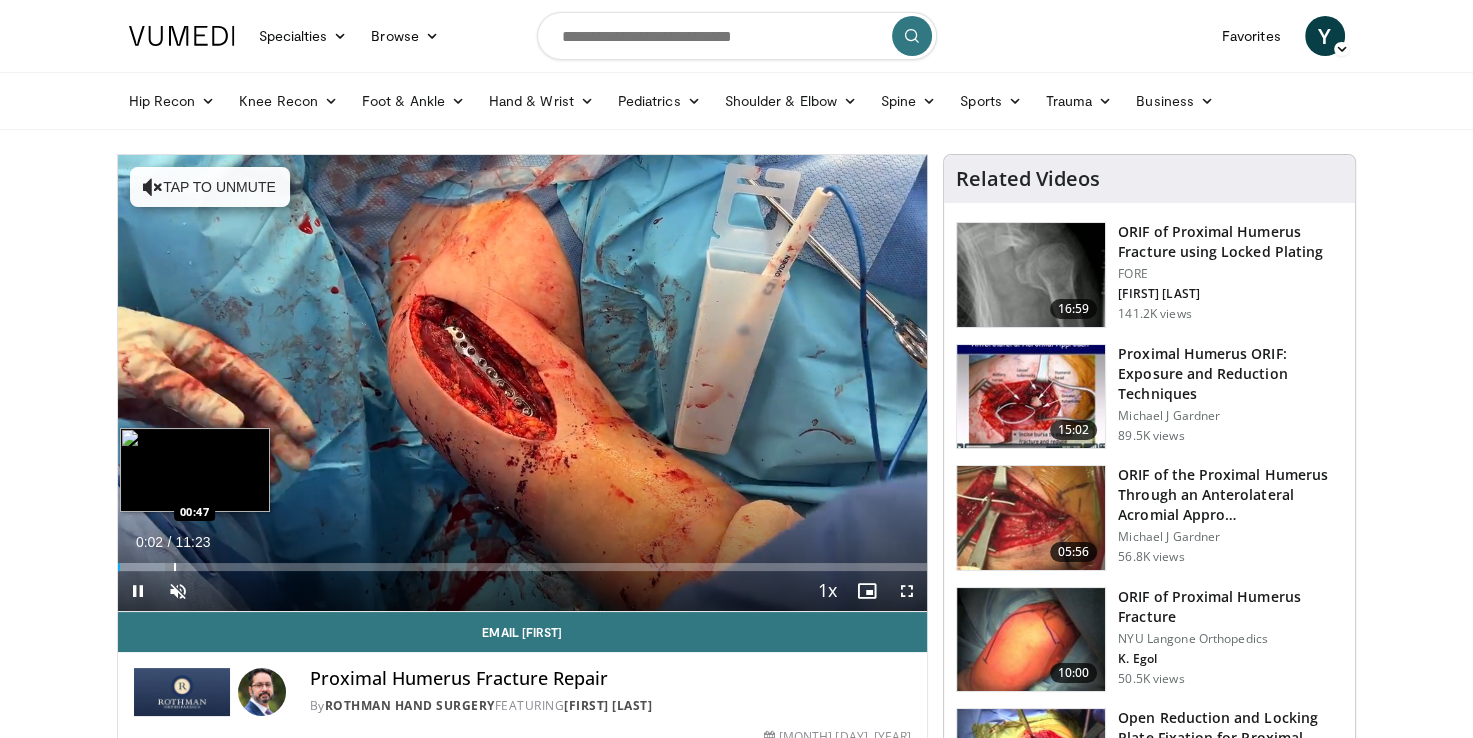 click at bounding box center (175, 567) 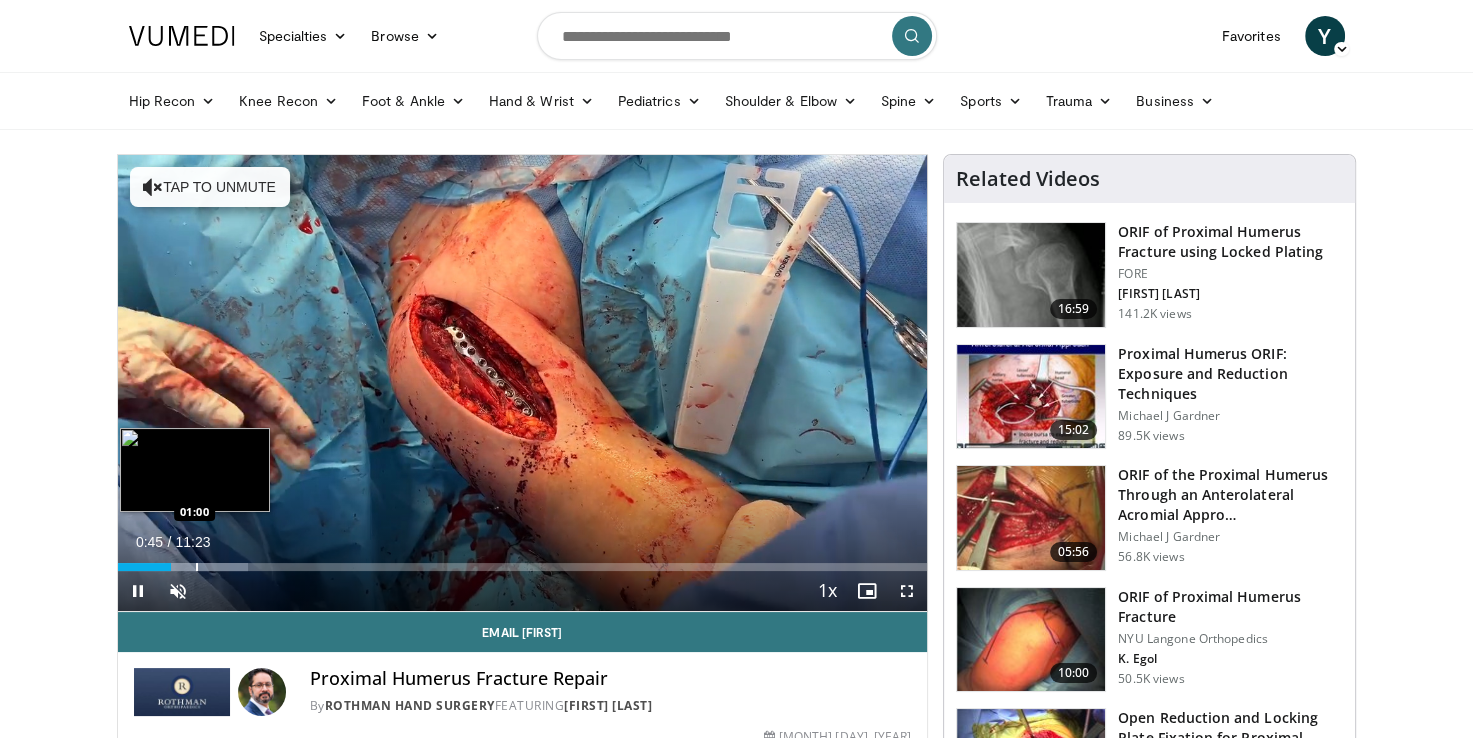 click at bounding box center (197, 567) 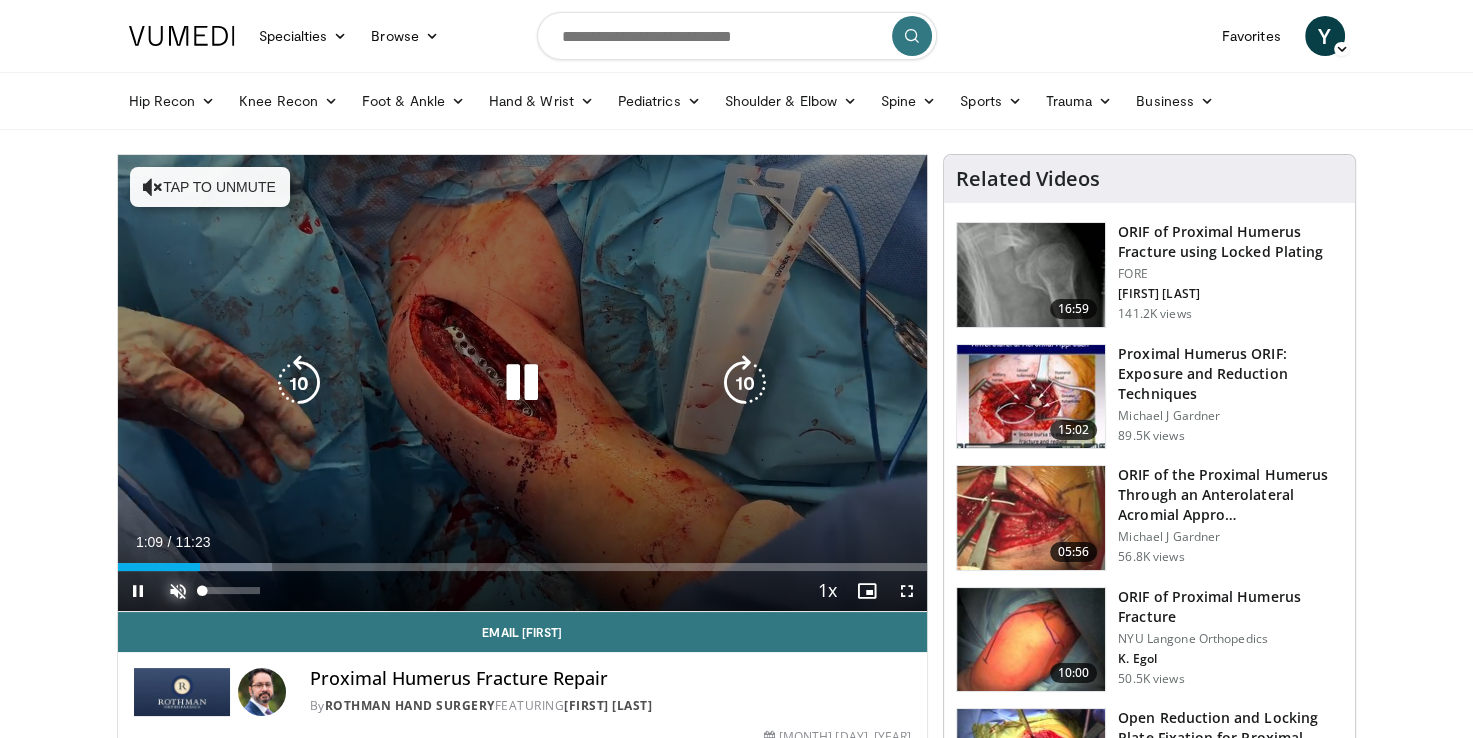 click at bounding box center (178, 591) 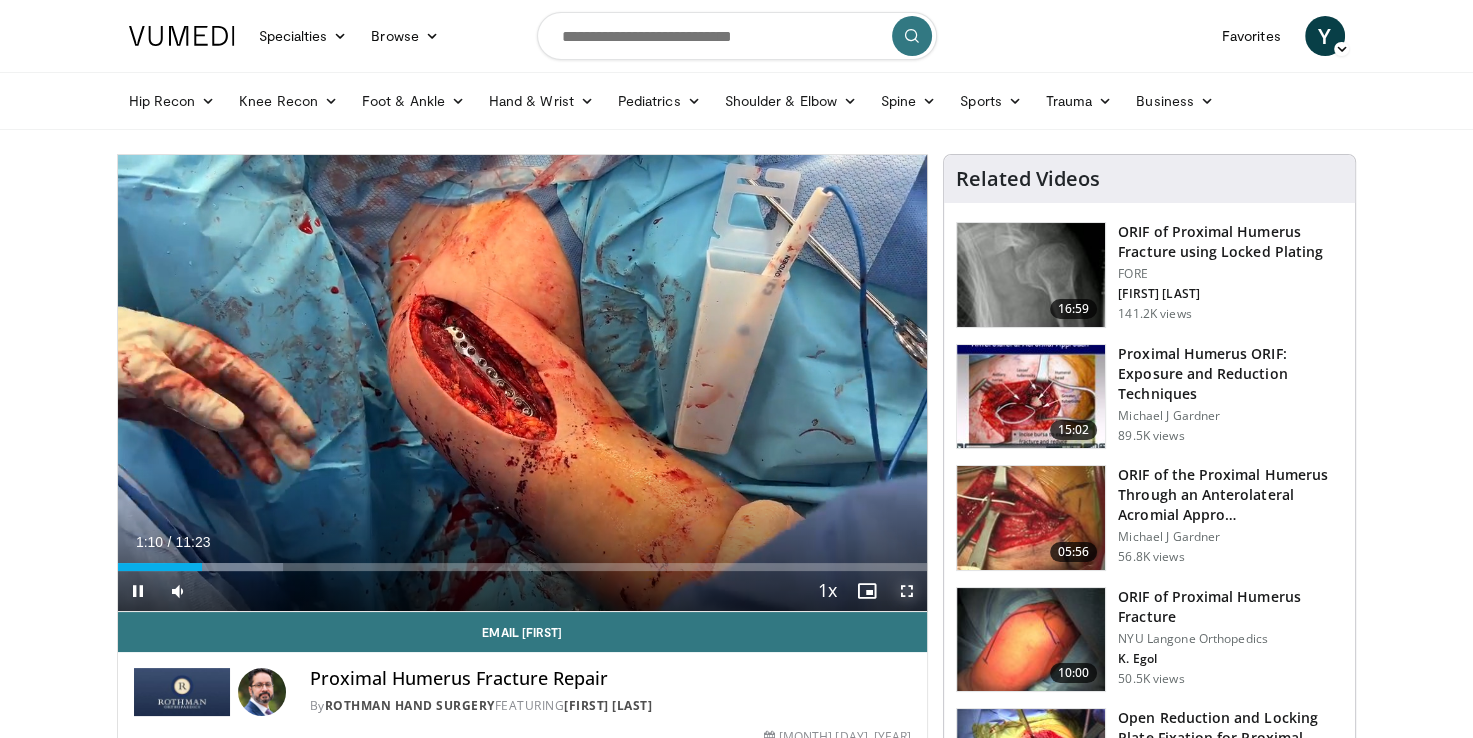 click at bounding box center [907, 591] 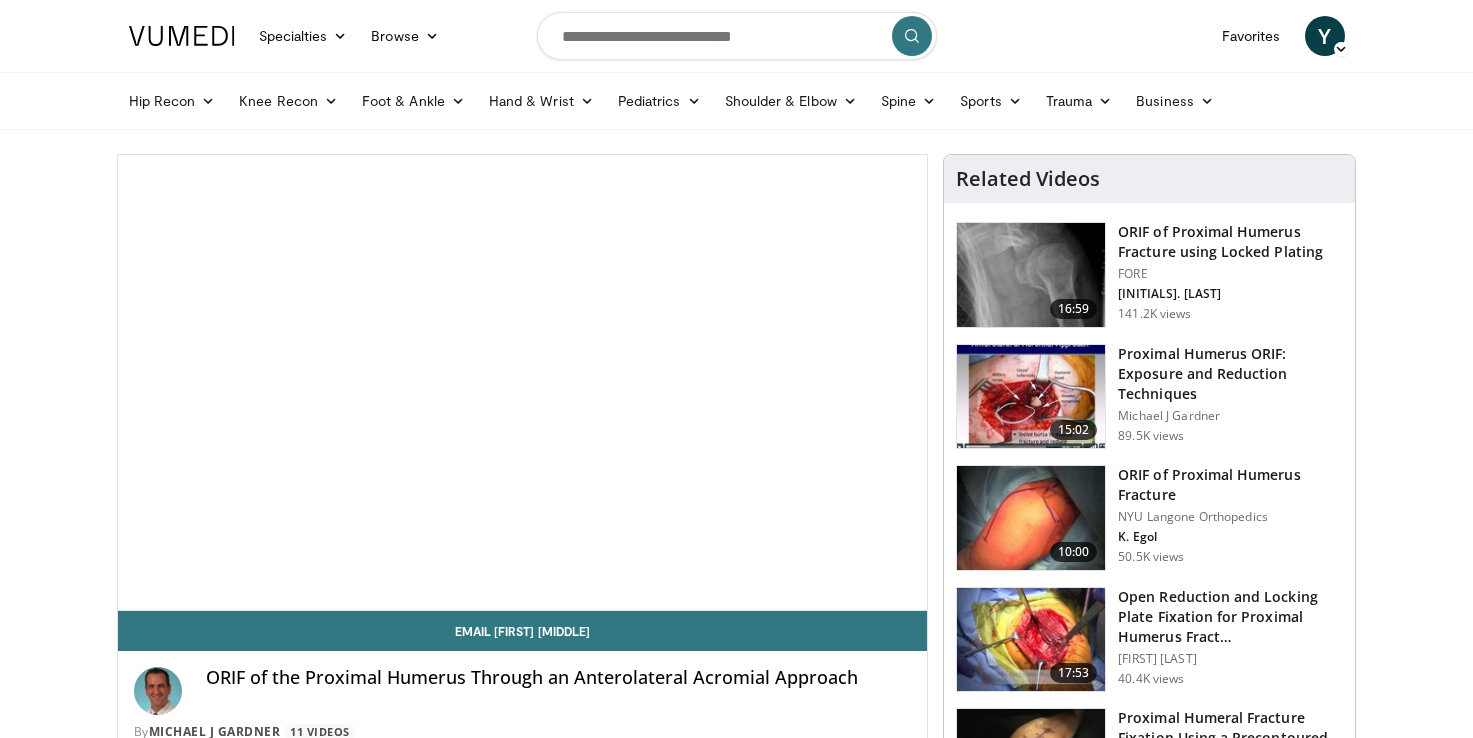 scroll, scrollTop: 0, scrollLeft: 0, axis: both 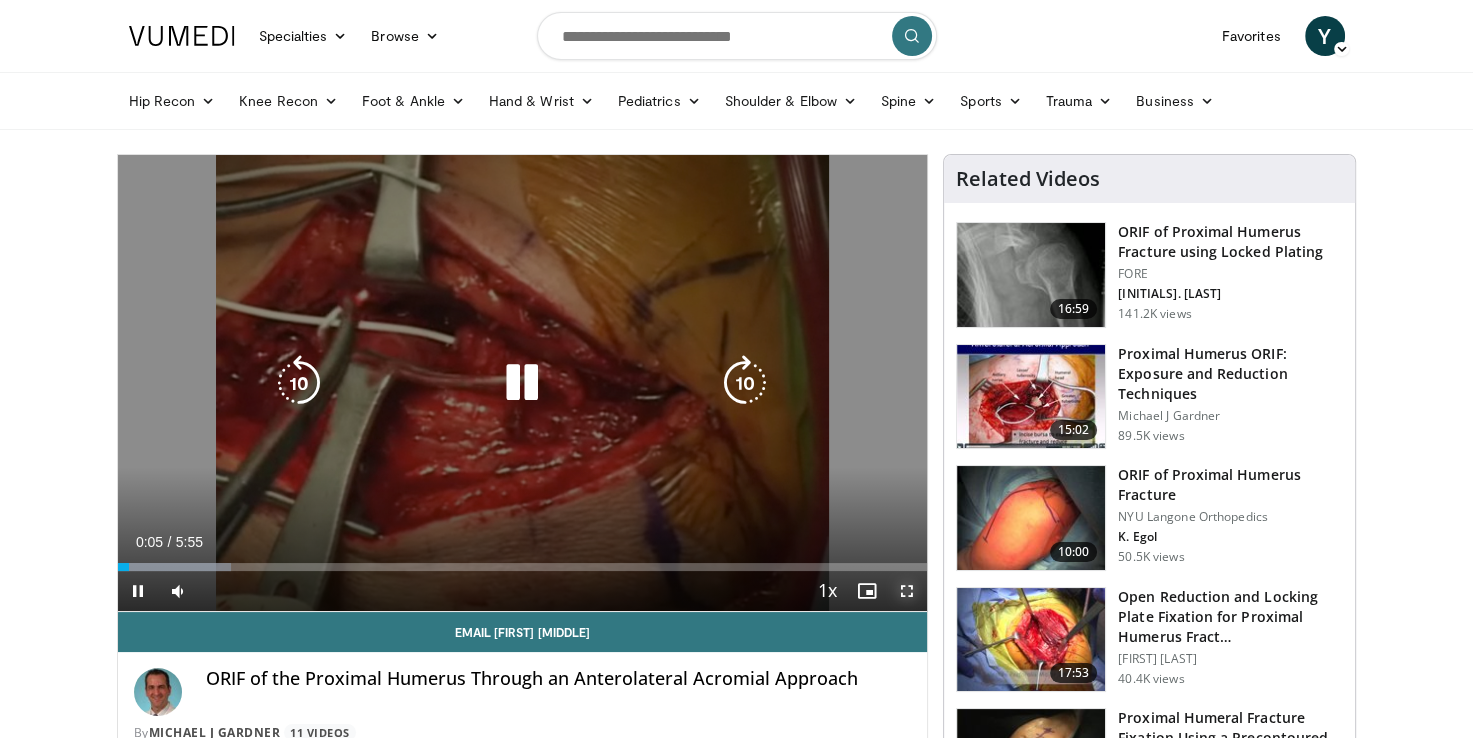 drag, startPoint x: 905, startPoint y: 591, endPoint x: 908, endPoint y: 664, distance: 73.061615 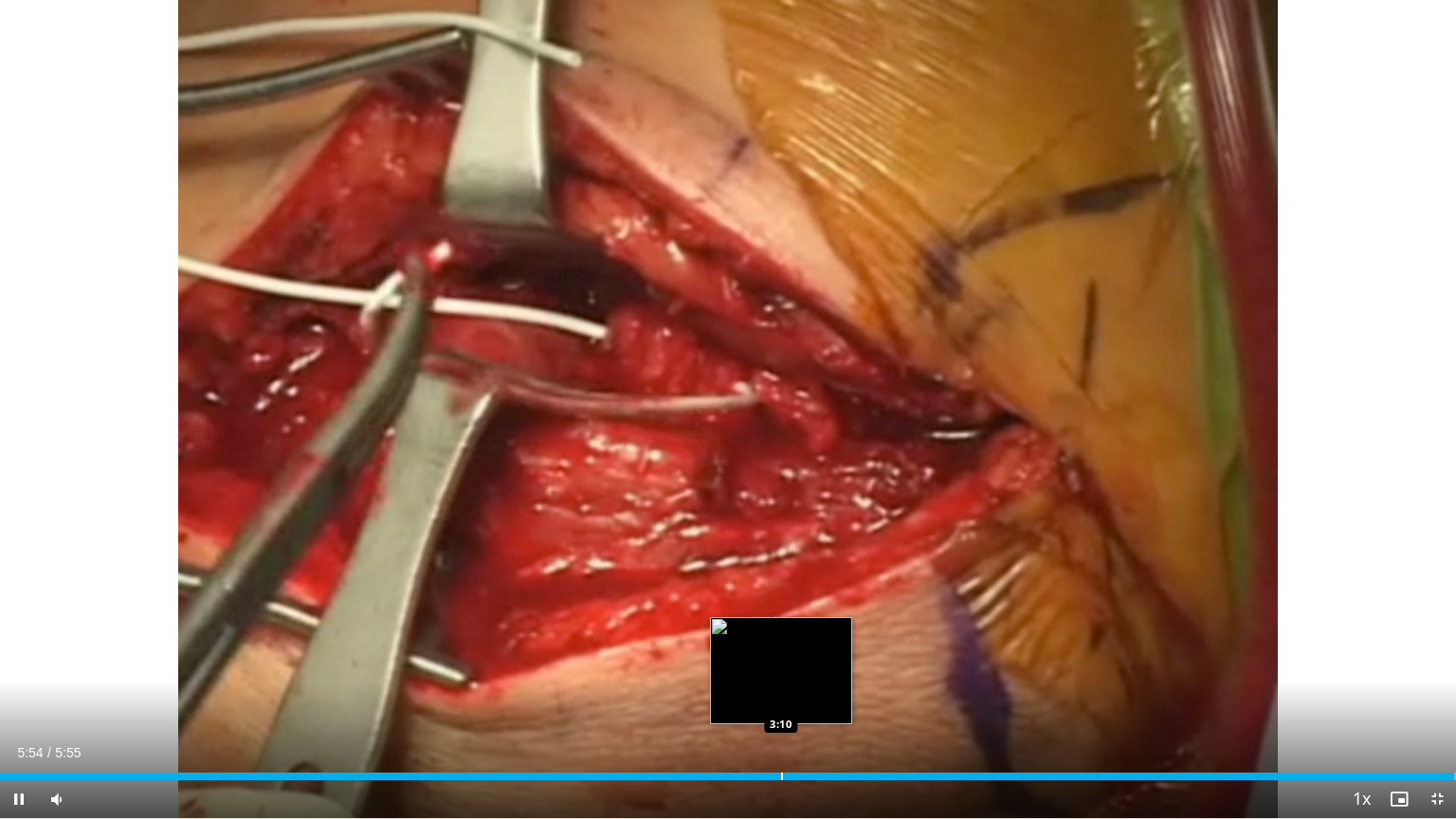 click at bounding box center (782, 776) 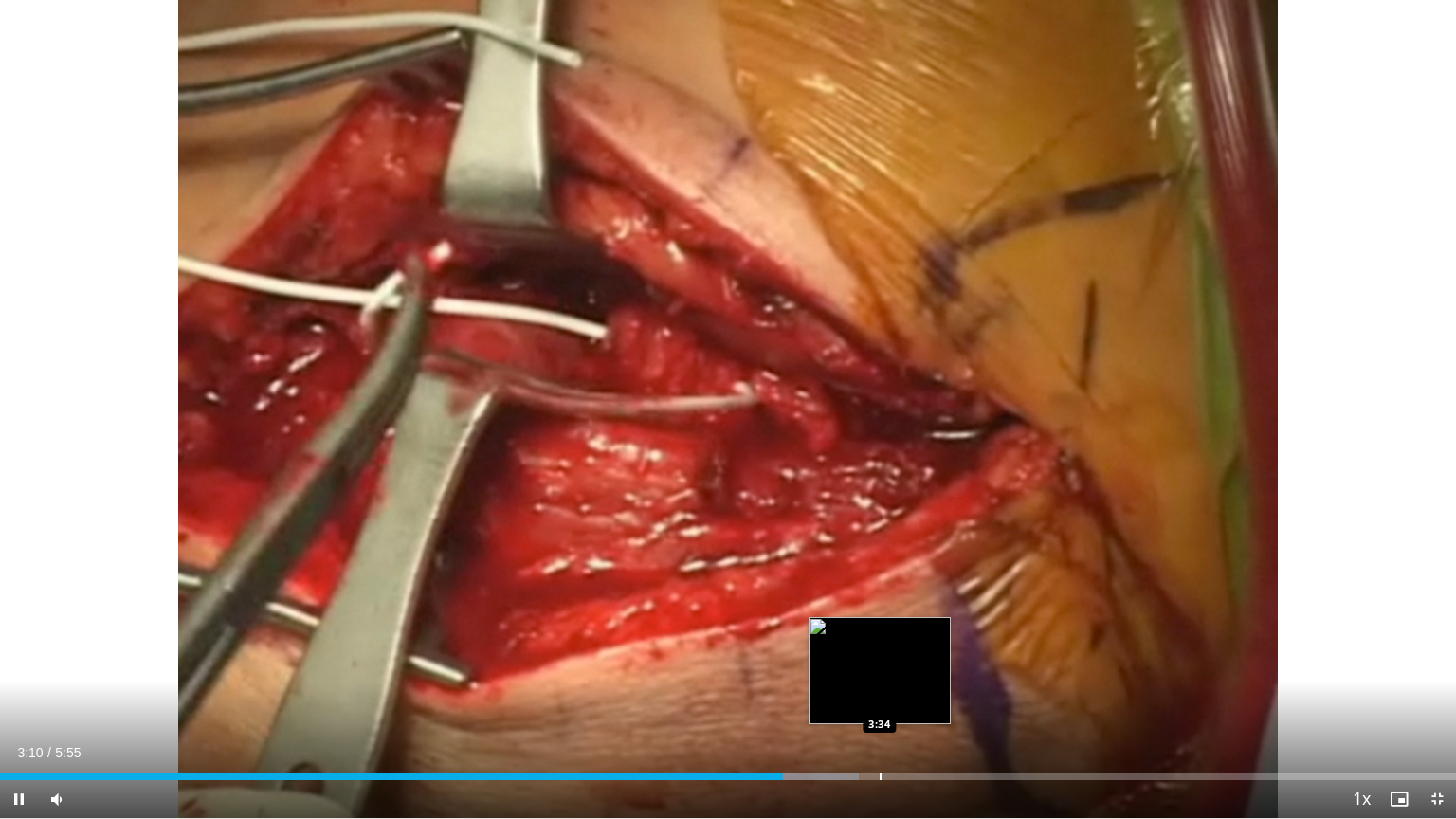 click on "Loaded :  58.96% [TIME] [TIME]" at bounding box center (728, 771) 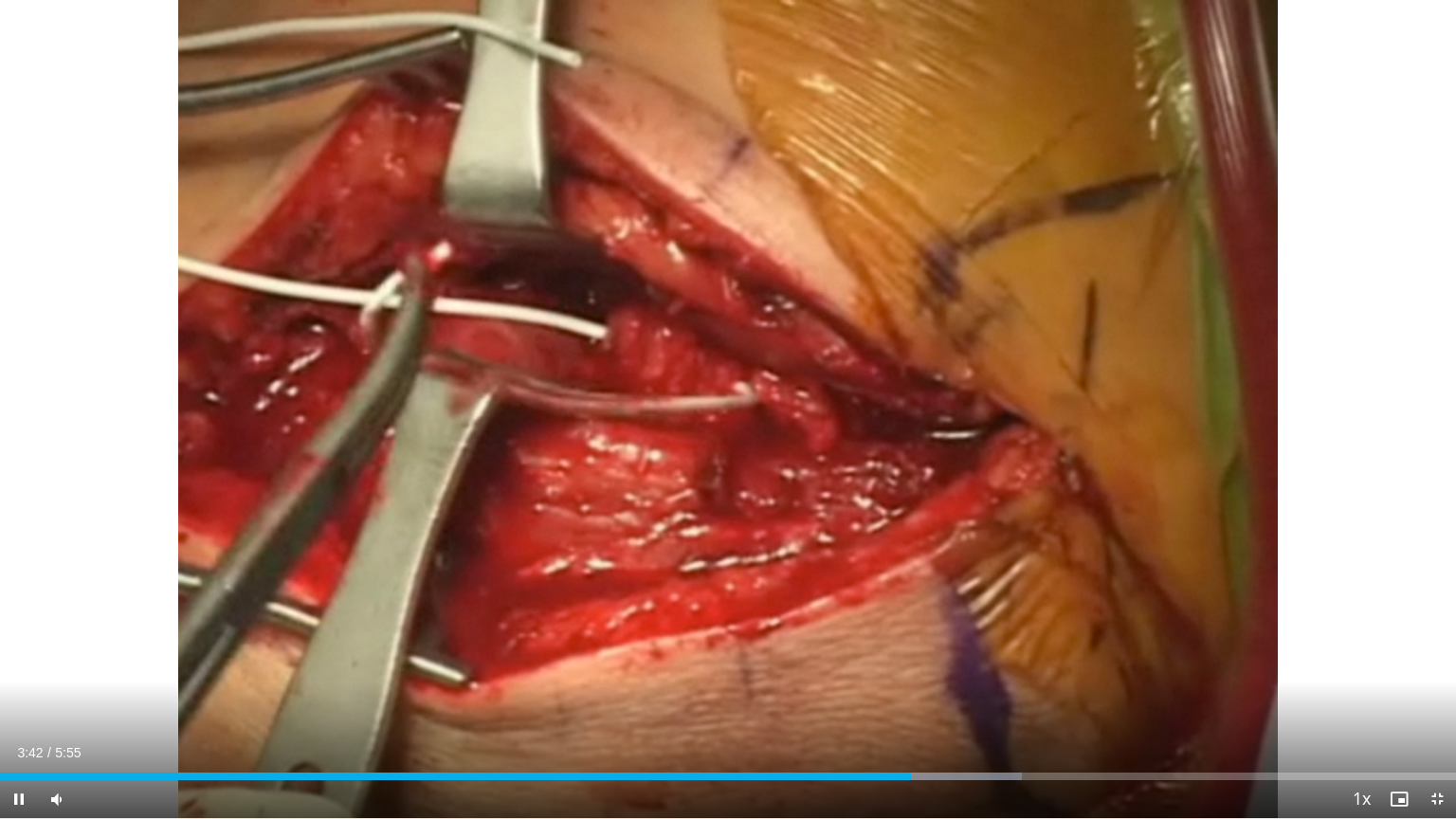 click on "Current Time  [TIME] / Duration  [TIME] Pause Skip Backward Skip Forward Mute Loaded :  70.19% [TIME] [TIME] Stream Type  LIVE Seek to live, currently behind live LIVE   1x Playback Rate 0.5x 0.75x 1x , selected 1.25x 1.5x 1.75x 2x Chapters Chapters Descriptions descriptions off , selected Captions captions settings , opens captions settings dialog captions off , selected Audio Track en (Main) , selected Exit Fullscreen Enable picture-in-picture mode" at bounding box center (728, 799) 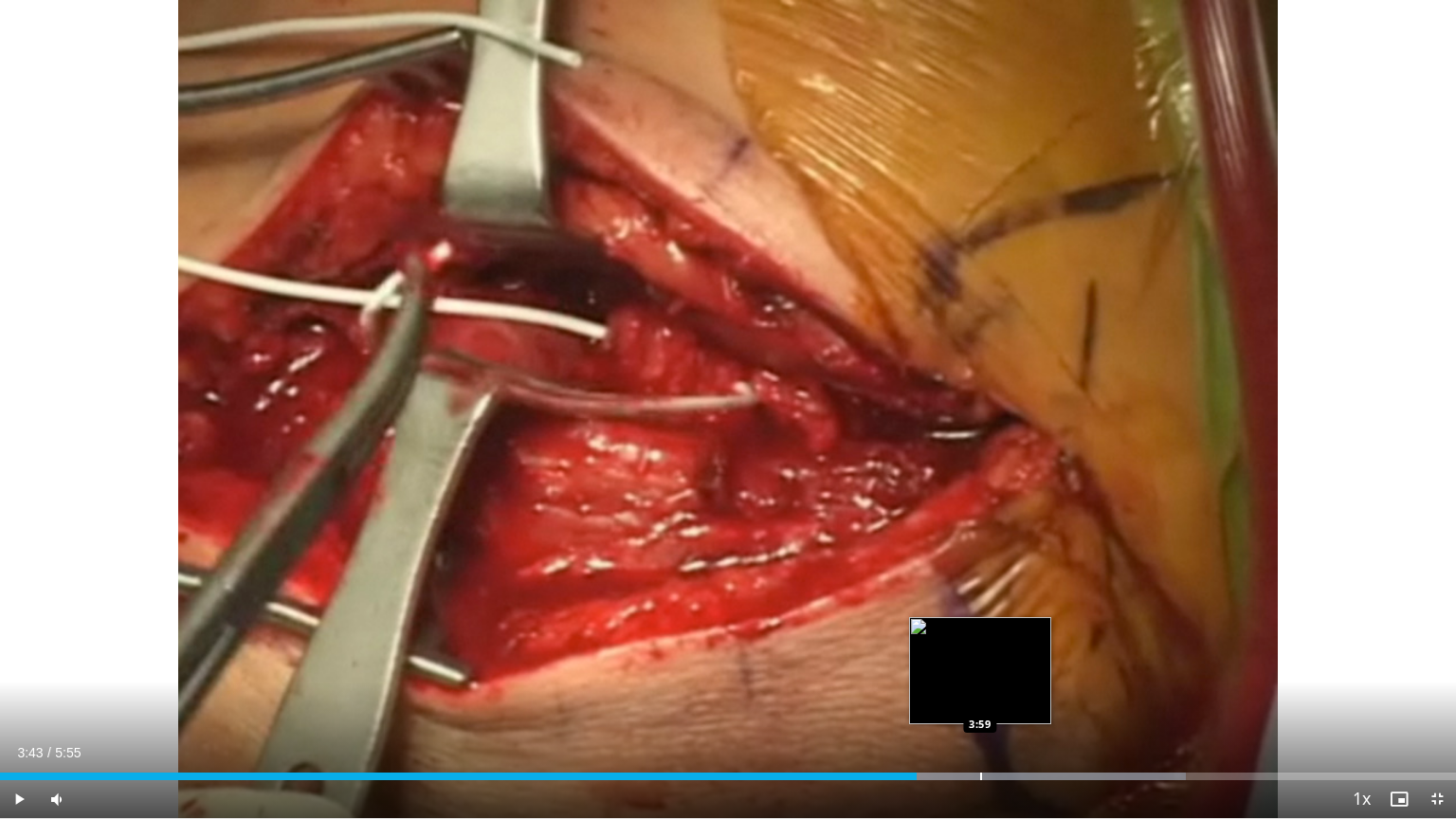 click at bounding box center (981, 776) 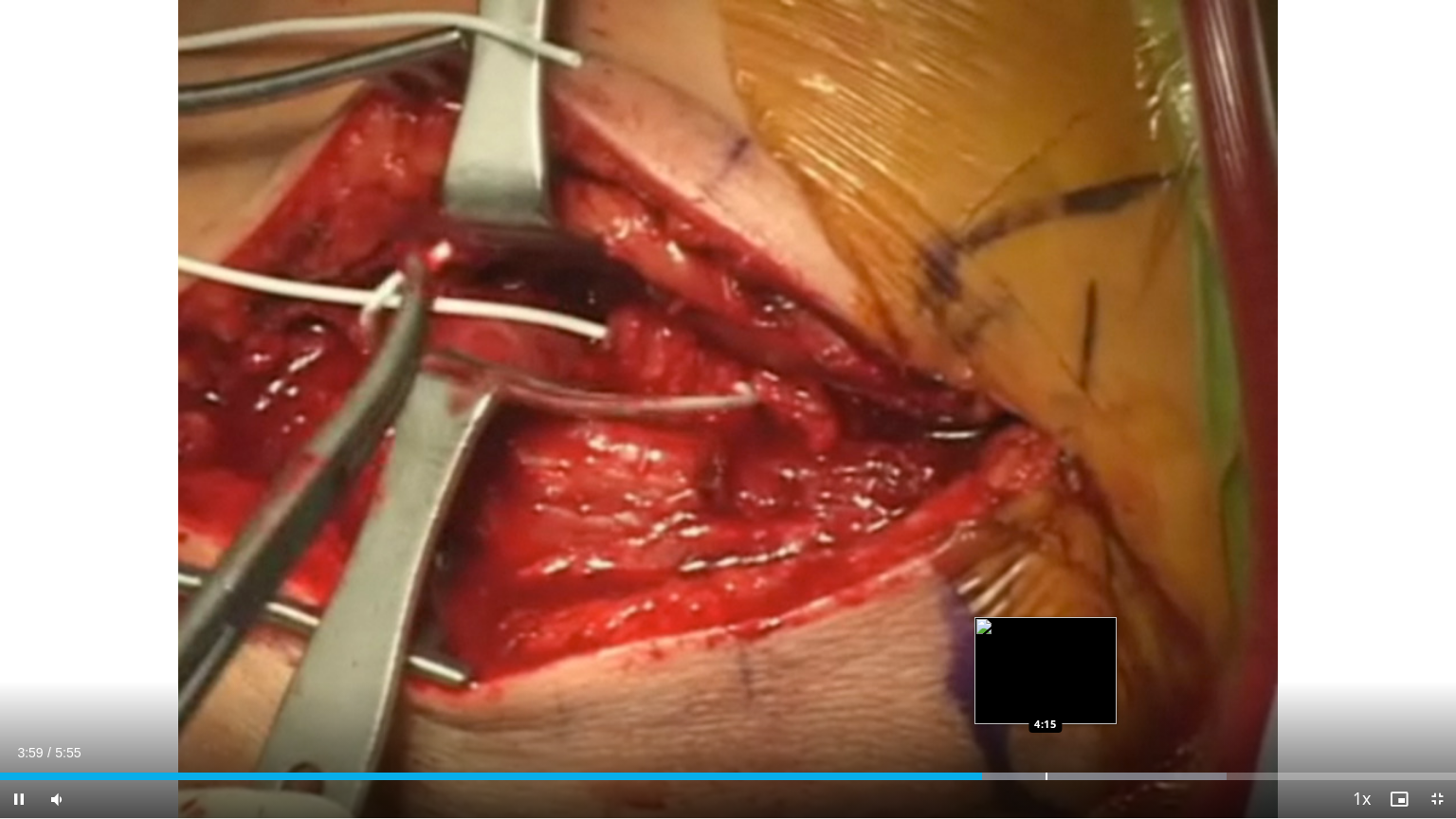 click at bounding box center (1046, 776) 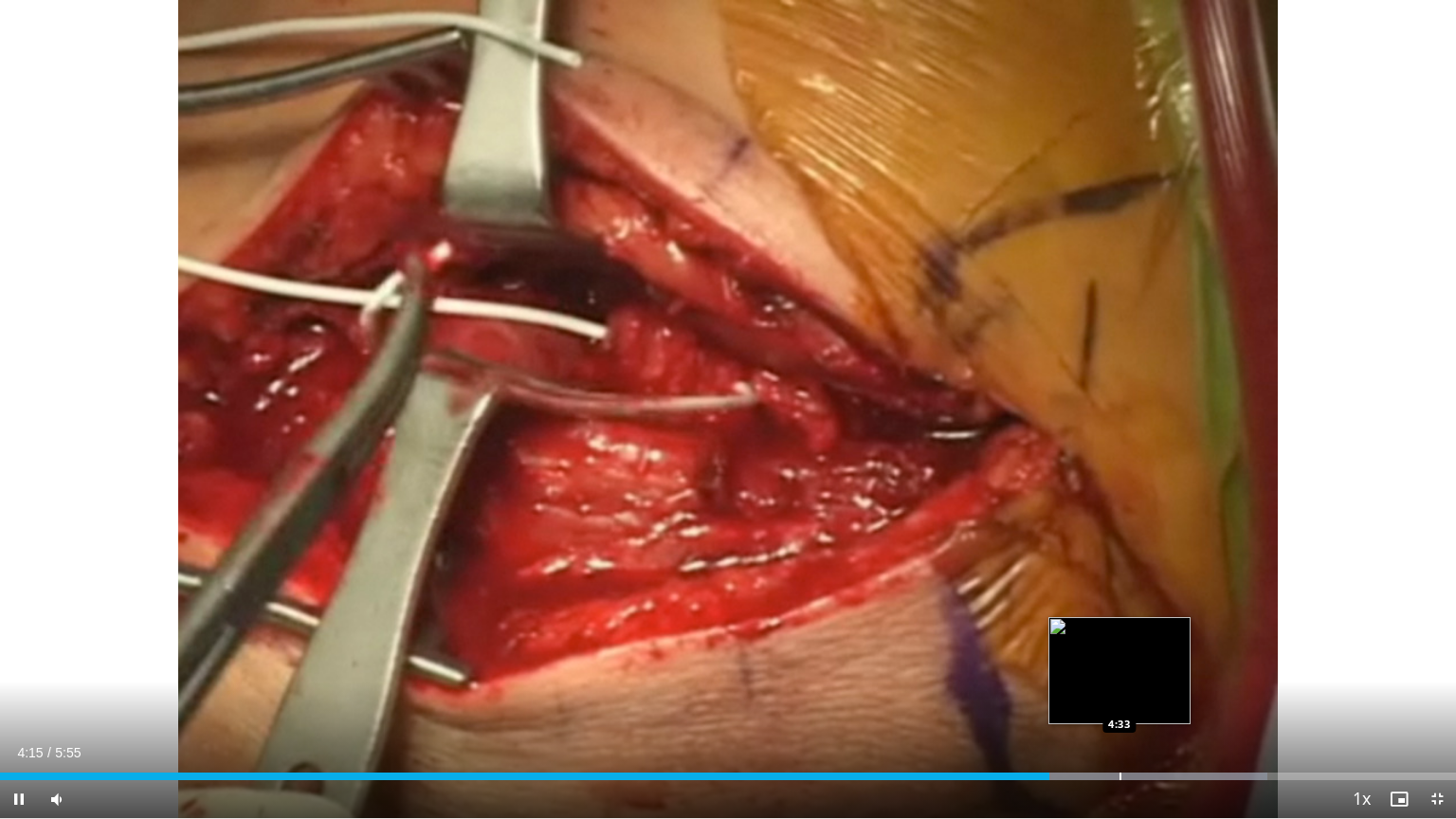 click at bounding box center (1120, 776) 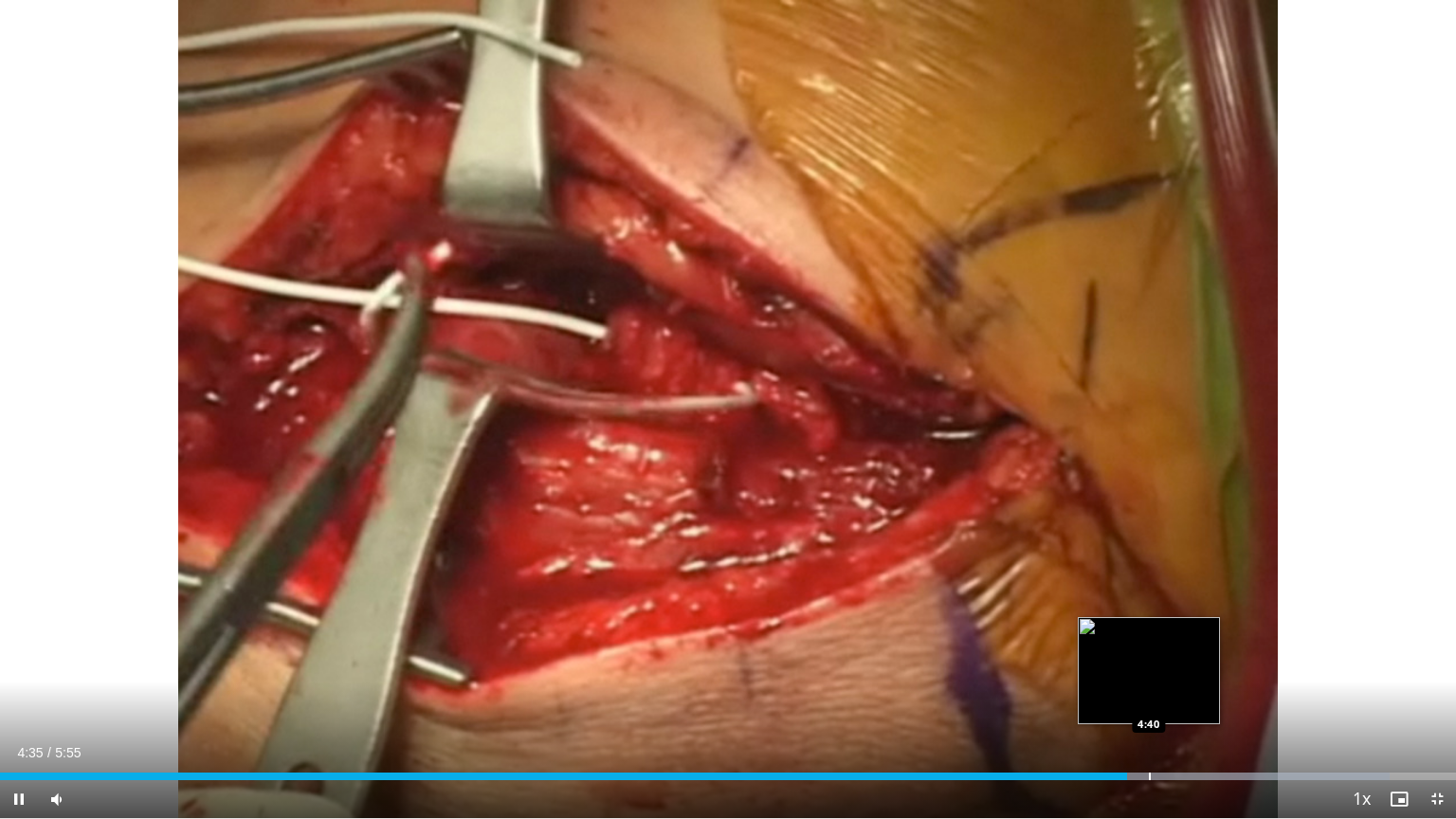 click at bounding box center (1150, 776) 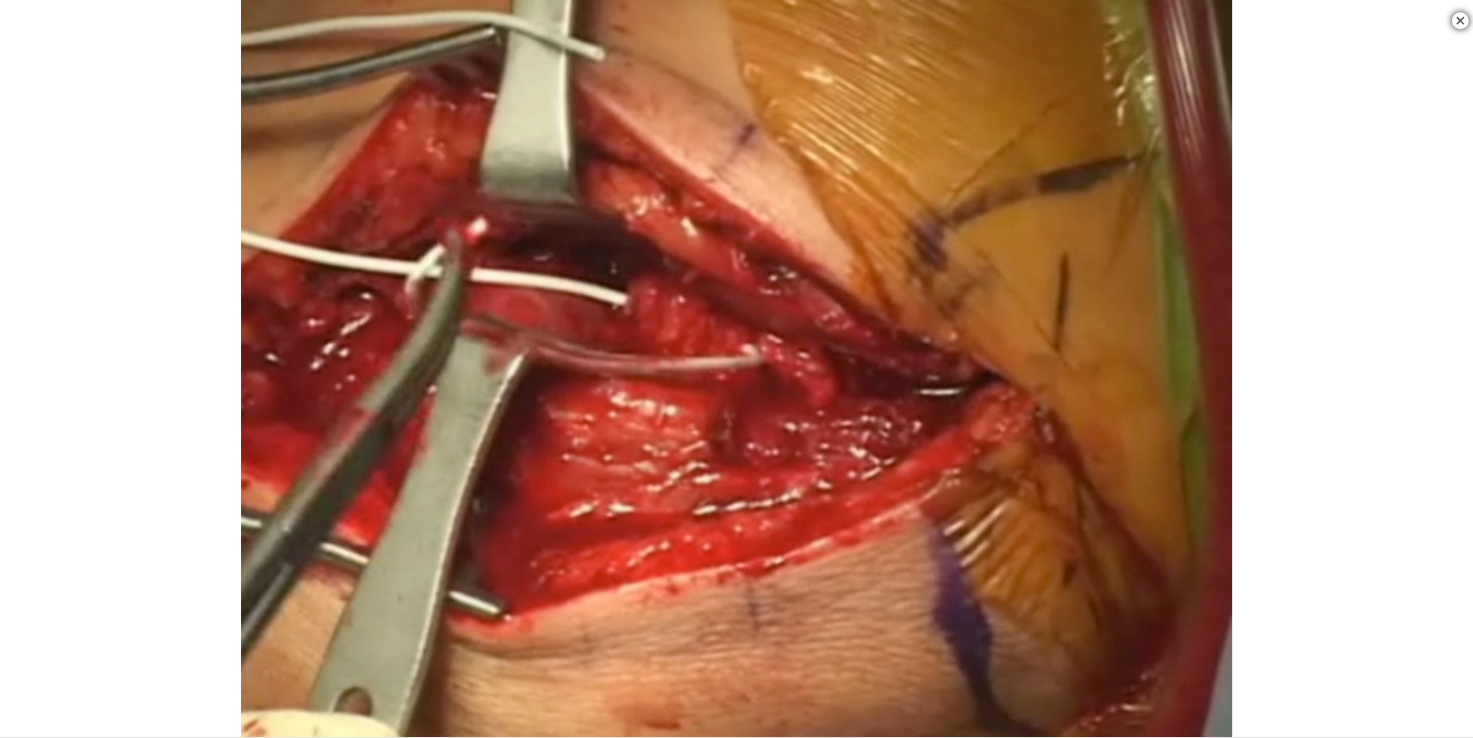 scroll, scrollTop: 700, scrollLeft: 0, axis: vertical 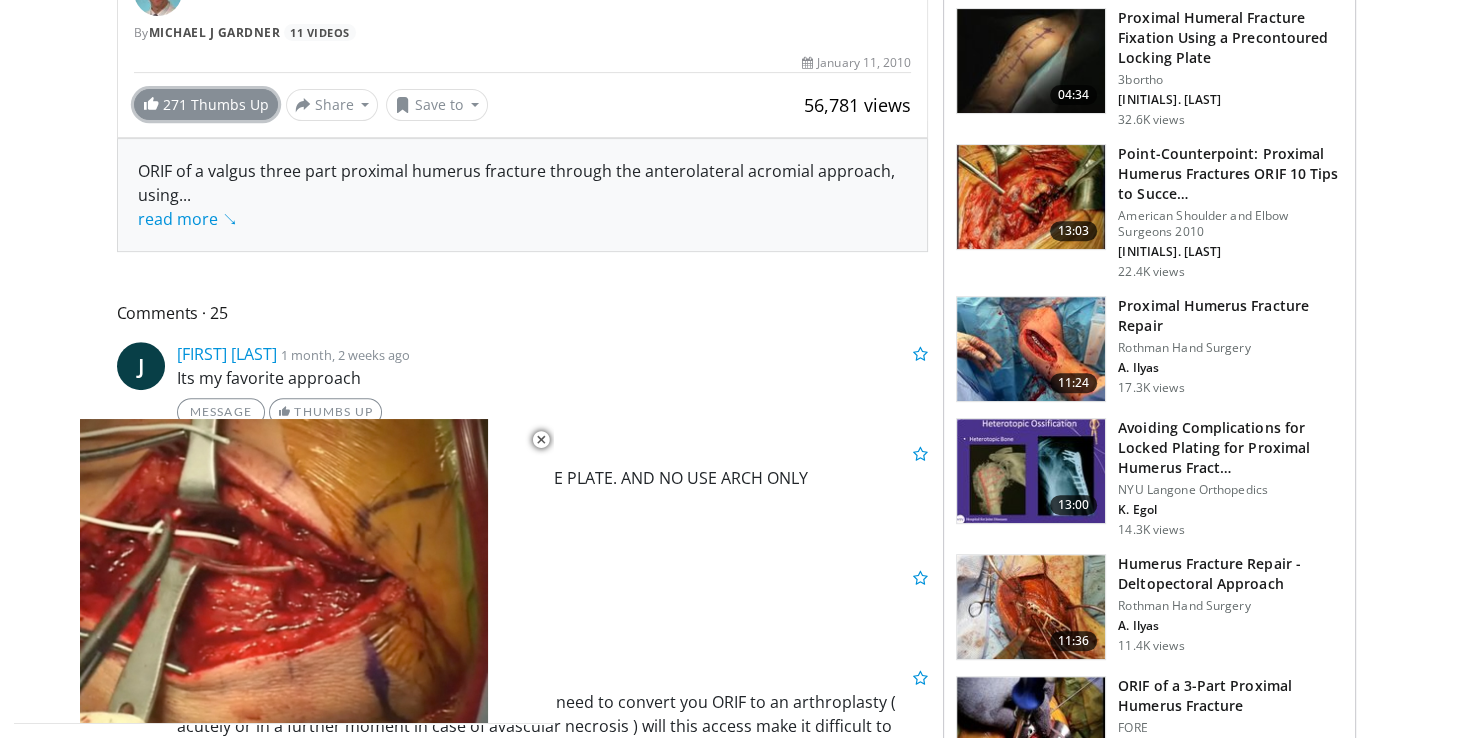 click on "271" at bounding box center [177, 104] 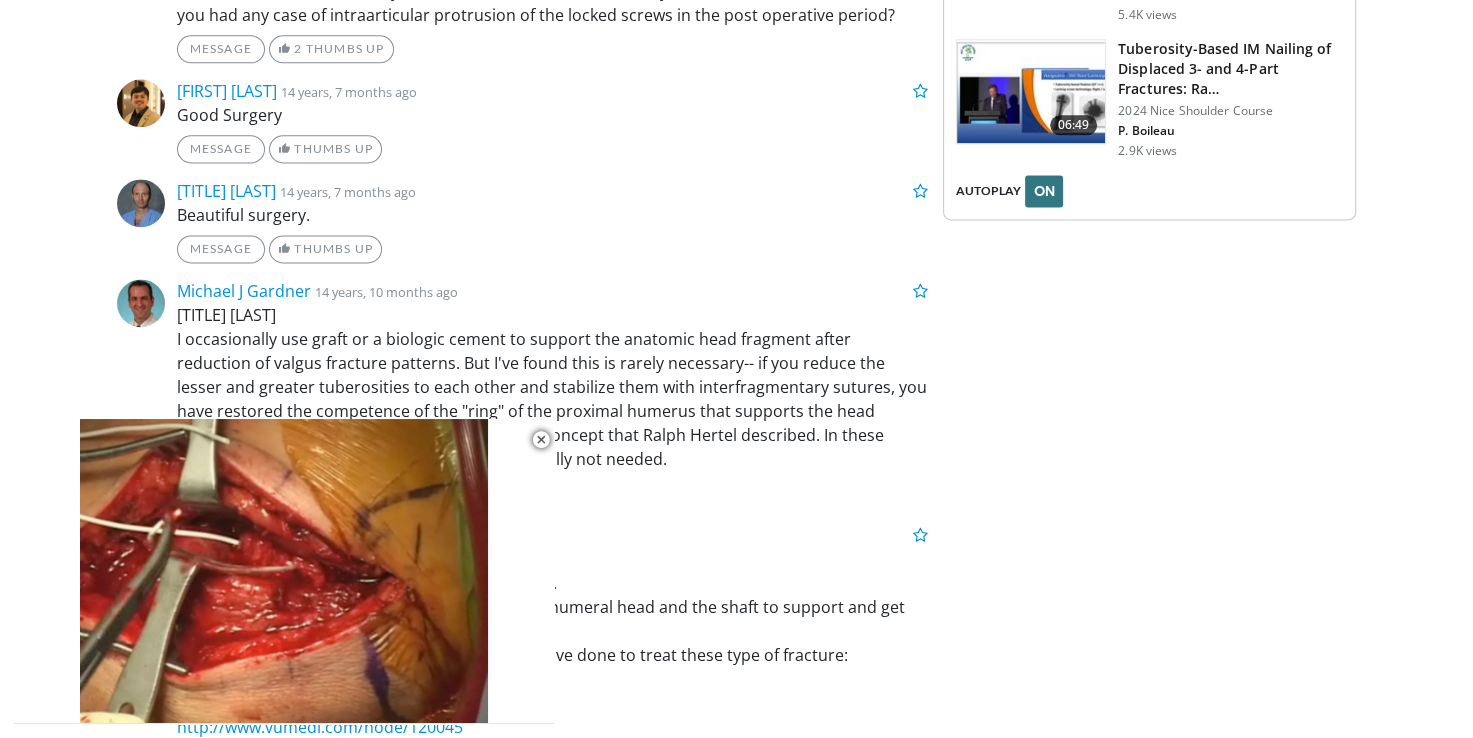 scroll, scrollTop: 2600, scrollLeft: 0, axis: vertical 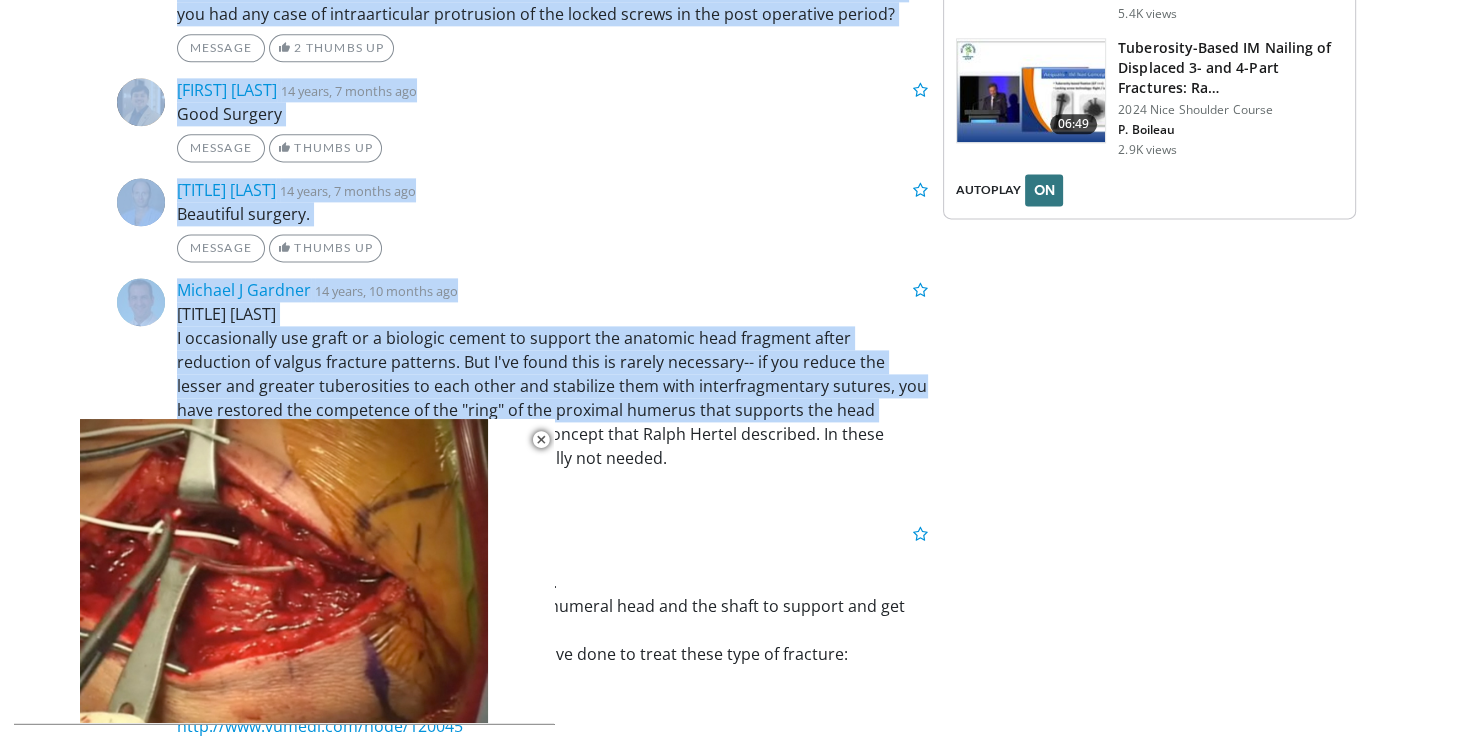 drag, startPoint x: 390, startPoint y: 471, endPoint x: 820, endPoint y: 384, distance: 438.7129 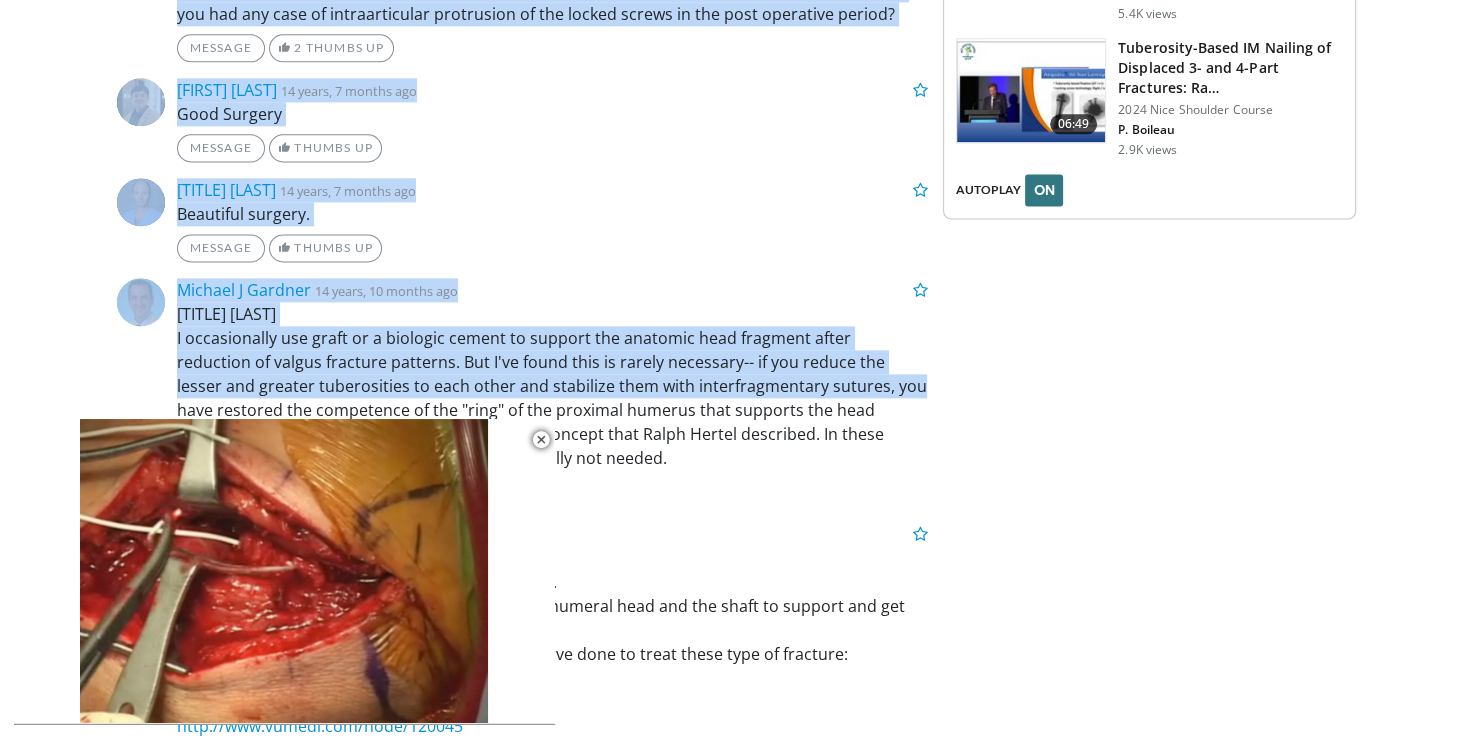 drag, startPoint x: 820, startPoint y: 384, endPoint x: 746, endPoint y: 282, distance: 126.01587 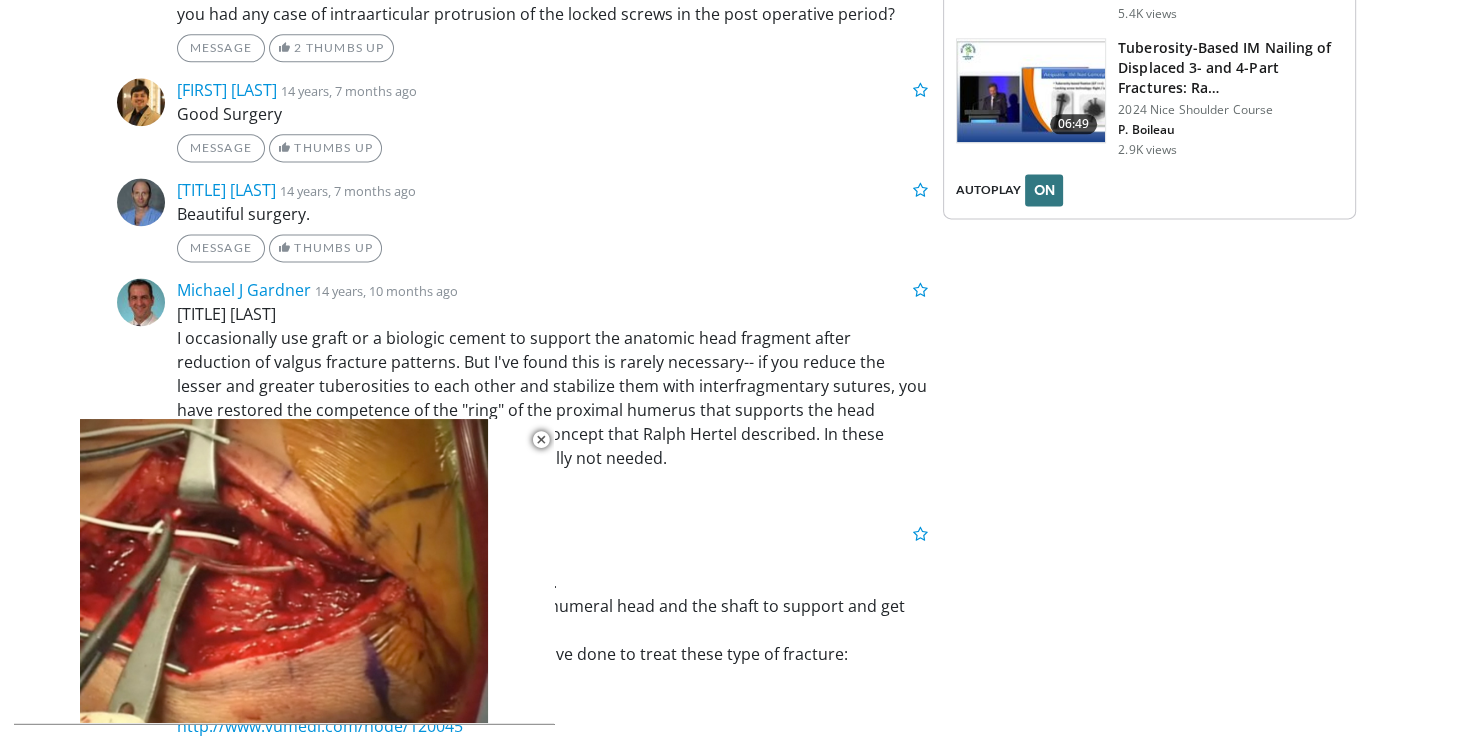 click on "Dr. Carrera, I occasionally use graft or a biologic cement to support the anatomic head fragment after reduction of valgus fracture patterns.  But I've found this is rarely necessary-- if you reduce the lesser and greater tuberosities to each other and stabilize them with interfragmentary sutures, you have restored the competence of the "ring" of the proximal humerus that supports the head fragment.  This is along the lines of the "egg cup" concept that Ralph Hertel described.  In these situations, additional mechanical support is typically not needed." at bounding box center [553, 386] 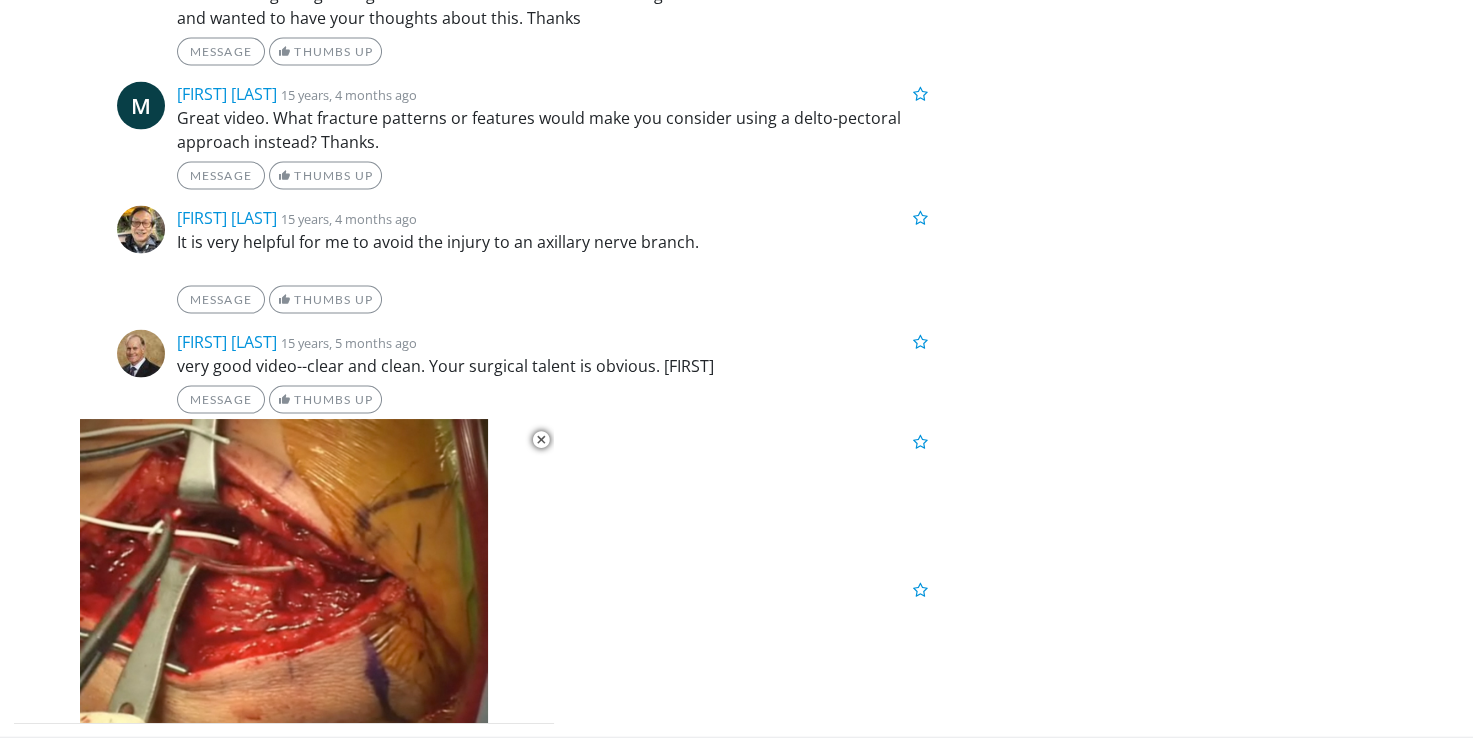 scroll, scrollTop: 4339, scrollLeft: 0, axis: vertical 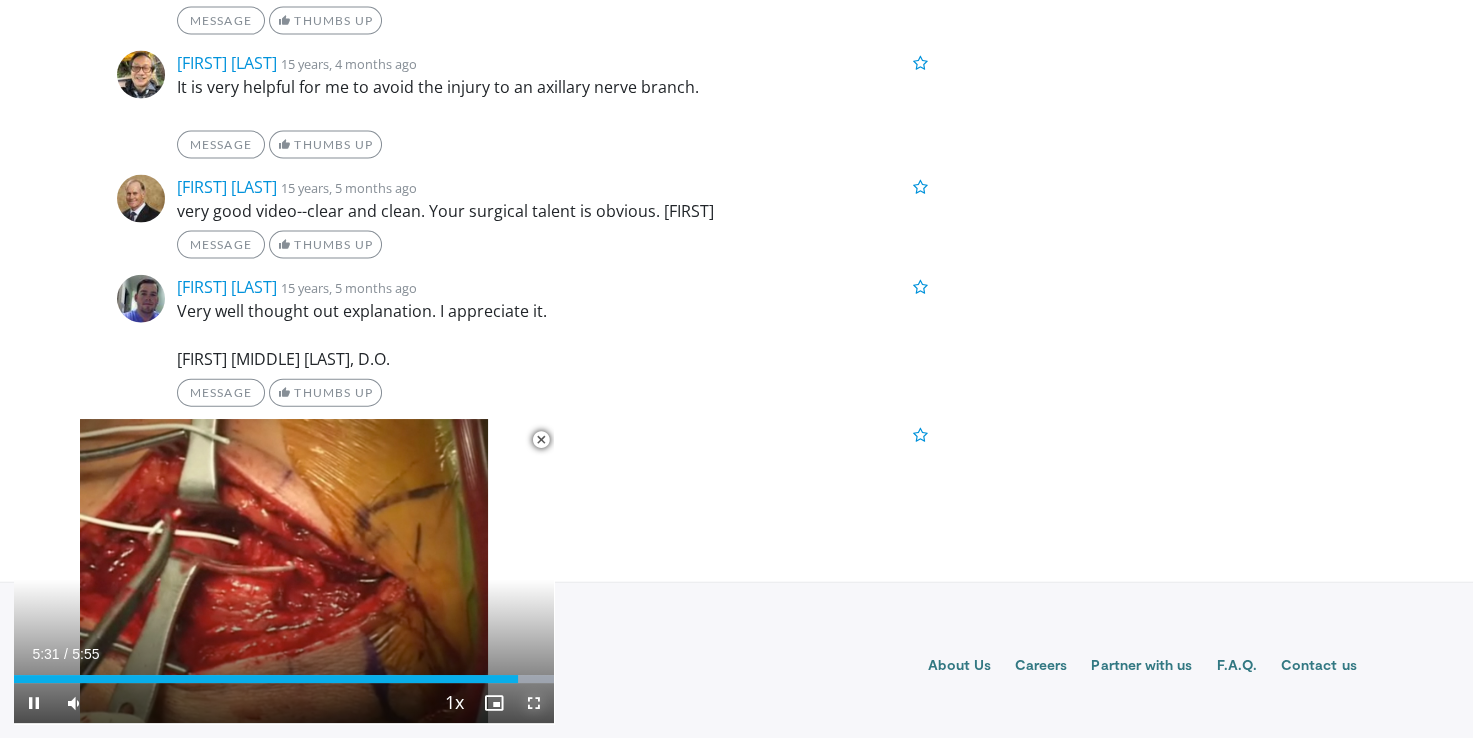 click at bounding box center (534, 703) 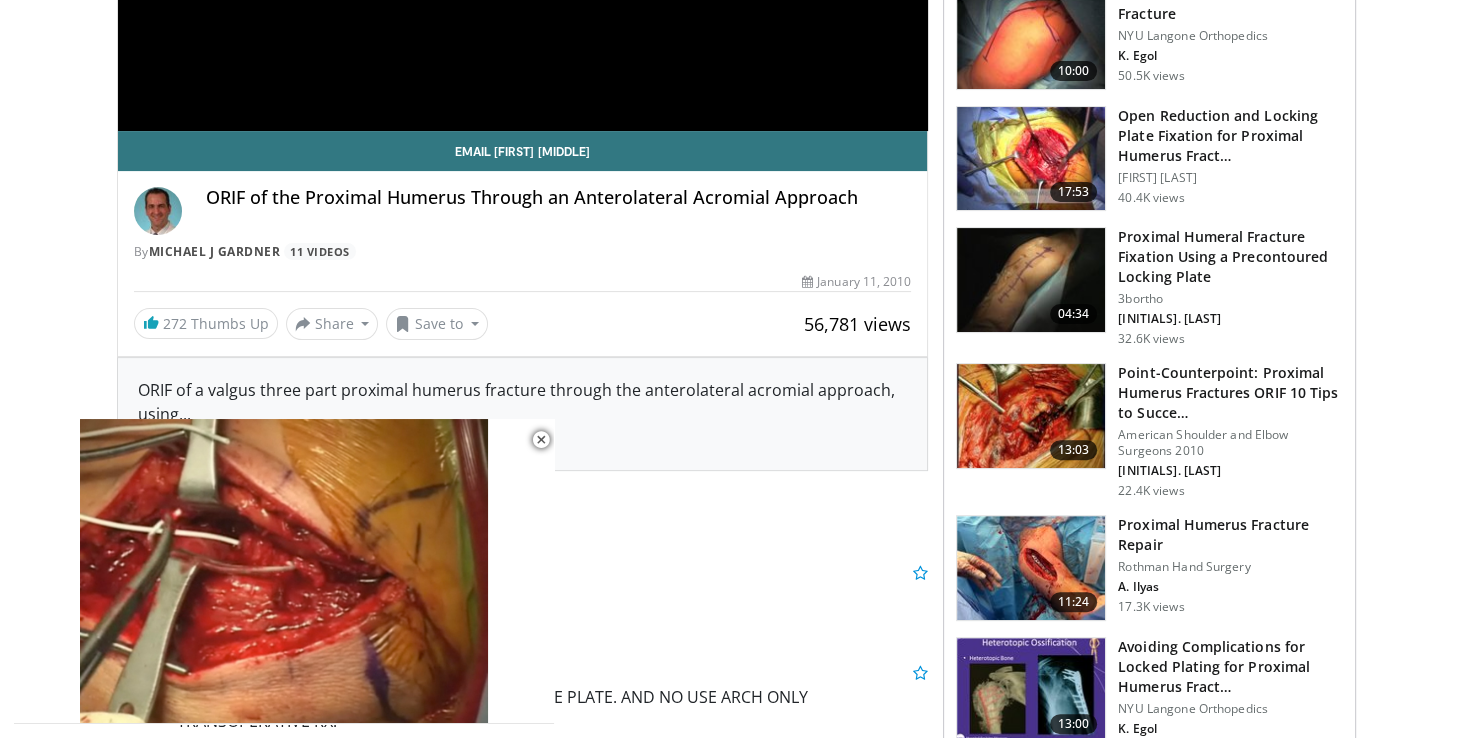 scroll, scrollTop: 700, scrollLeft: 0, axis: vertical 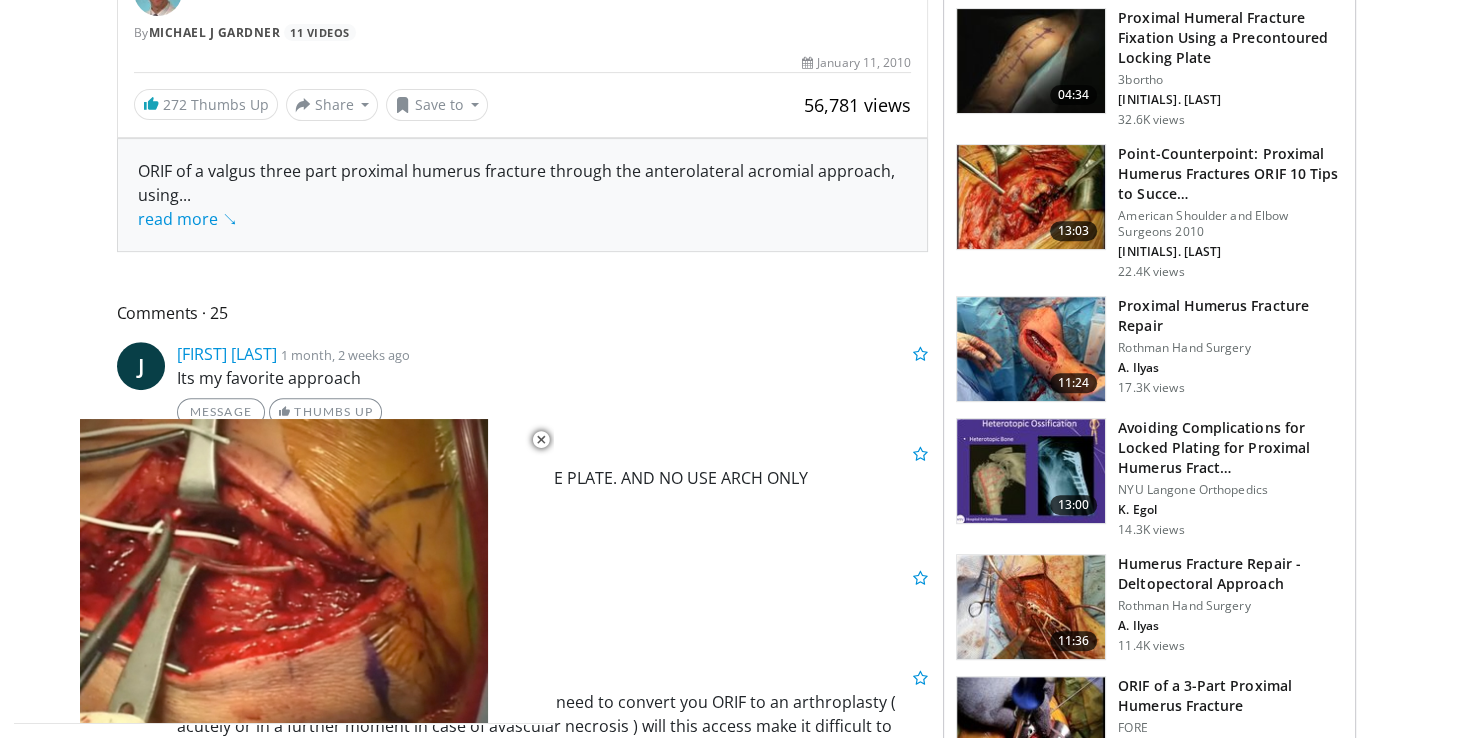click on "Comments   25" at bounding box center (523, 313) 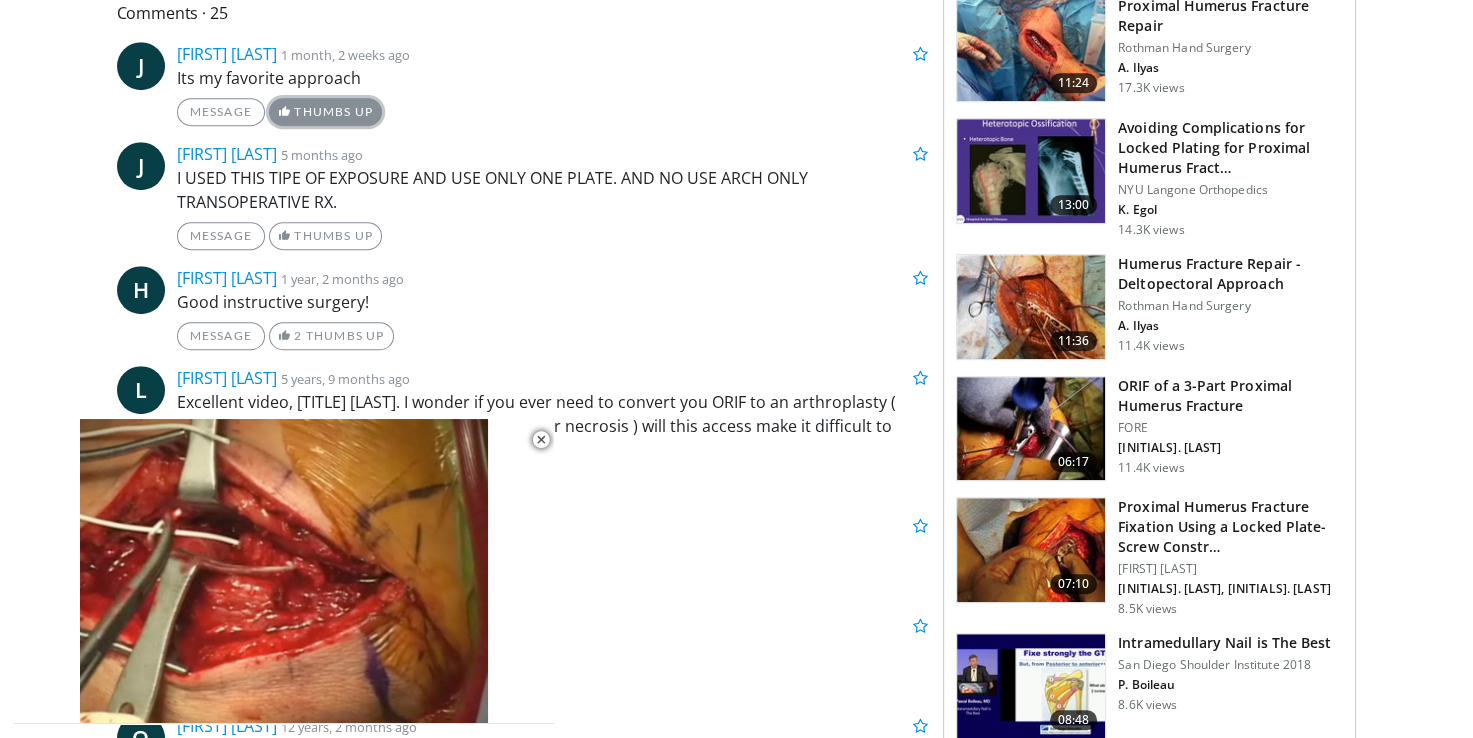 click on "Thumbs Up" at bounding box center (325, 112) 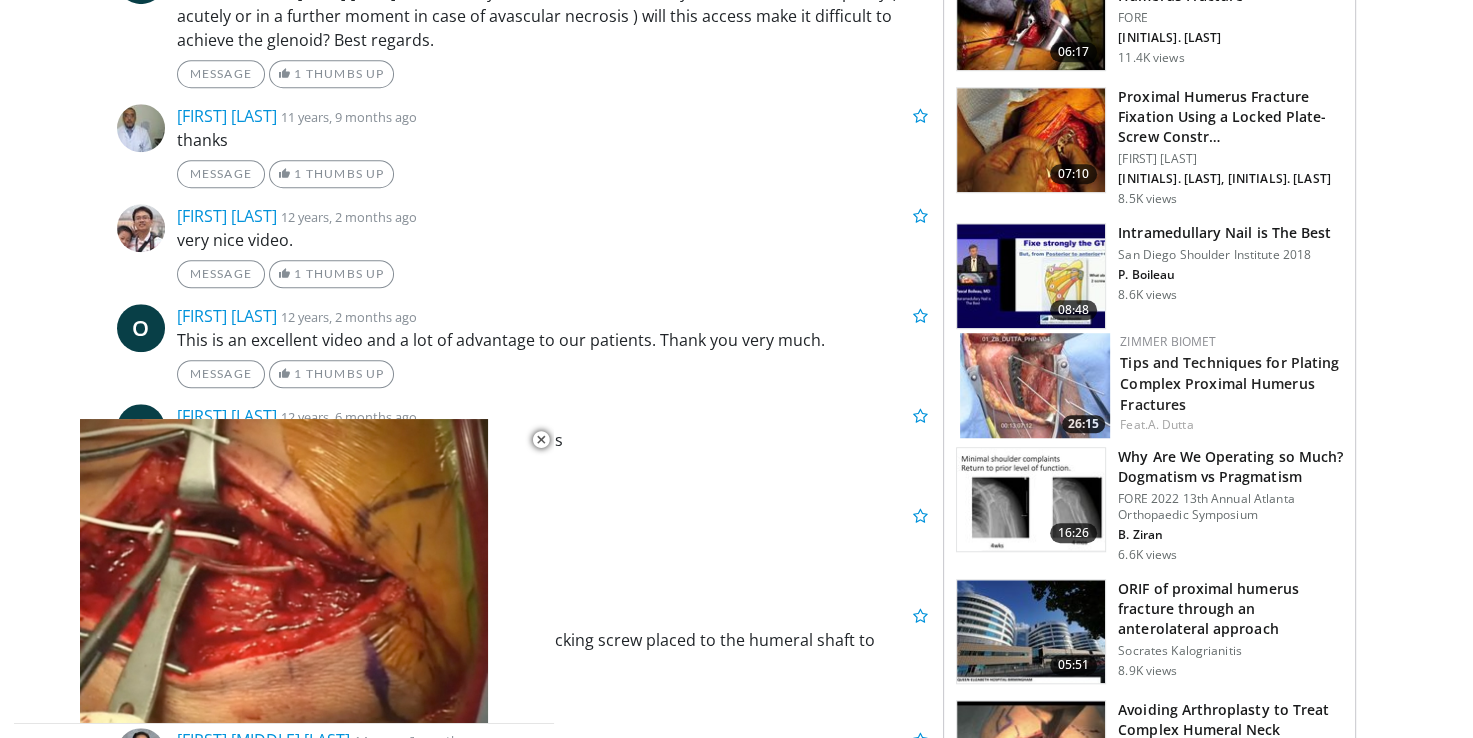 scroll, scrollTop: 1400, scrollLeft: 0, axis: vertical 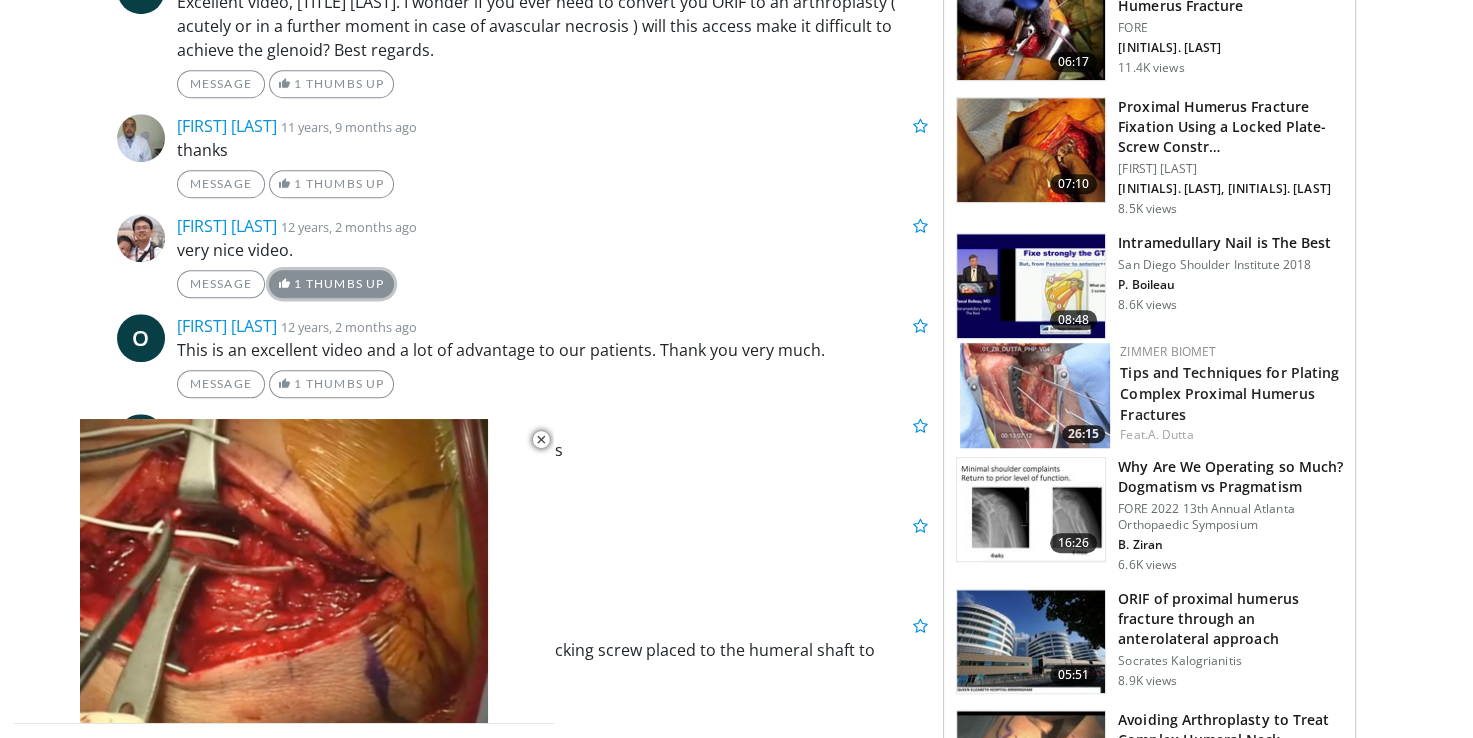 click on "1
Thumbs Up" at bounding box center [331, 284] 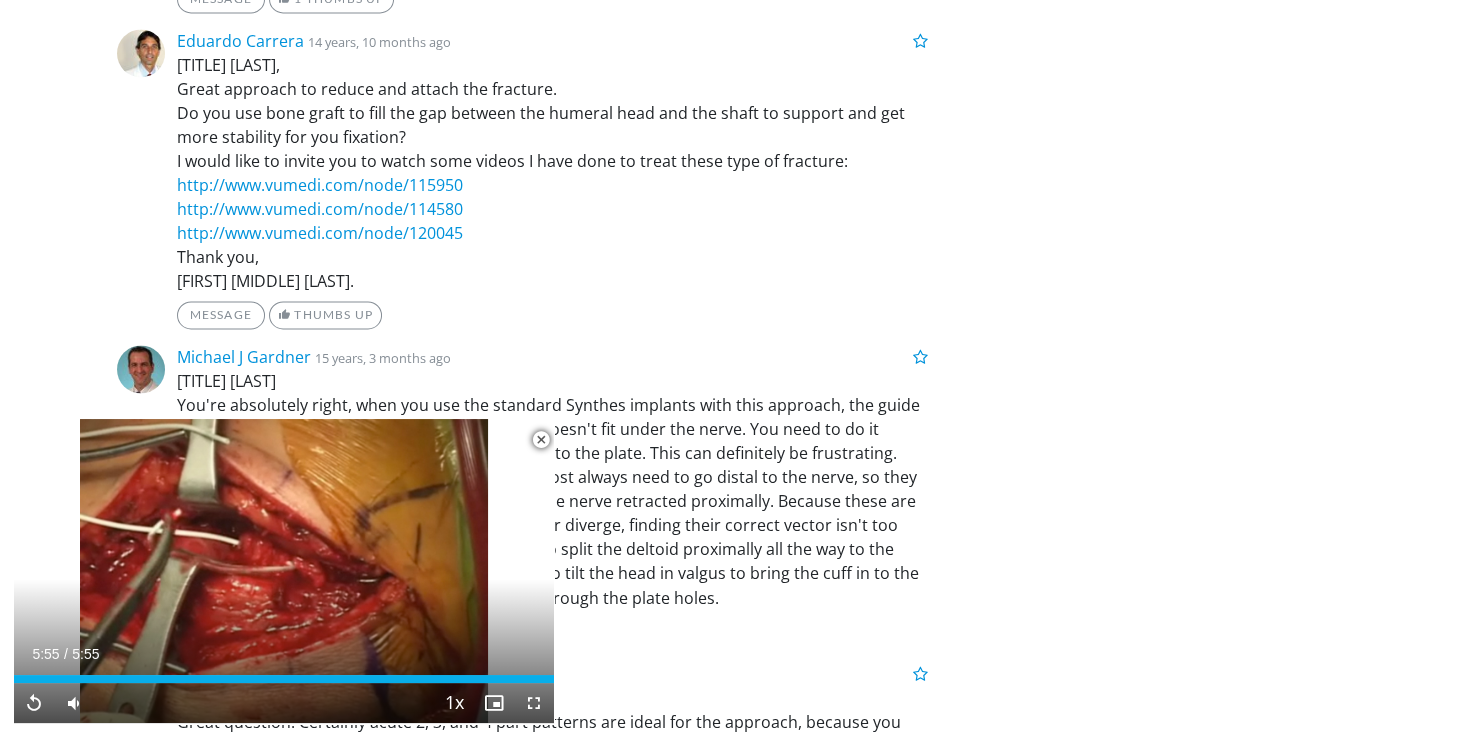 scroll, scrollTop: 3188, scrollLeft: 0, axis: vertical 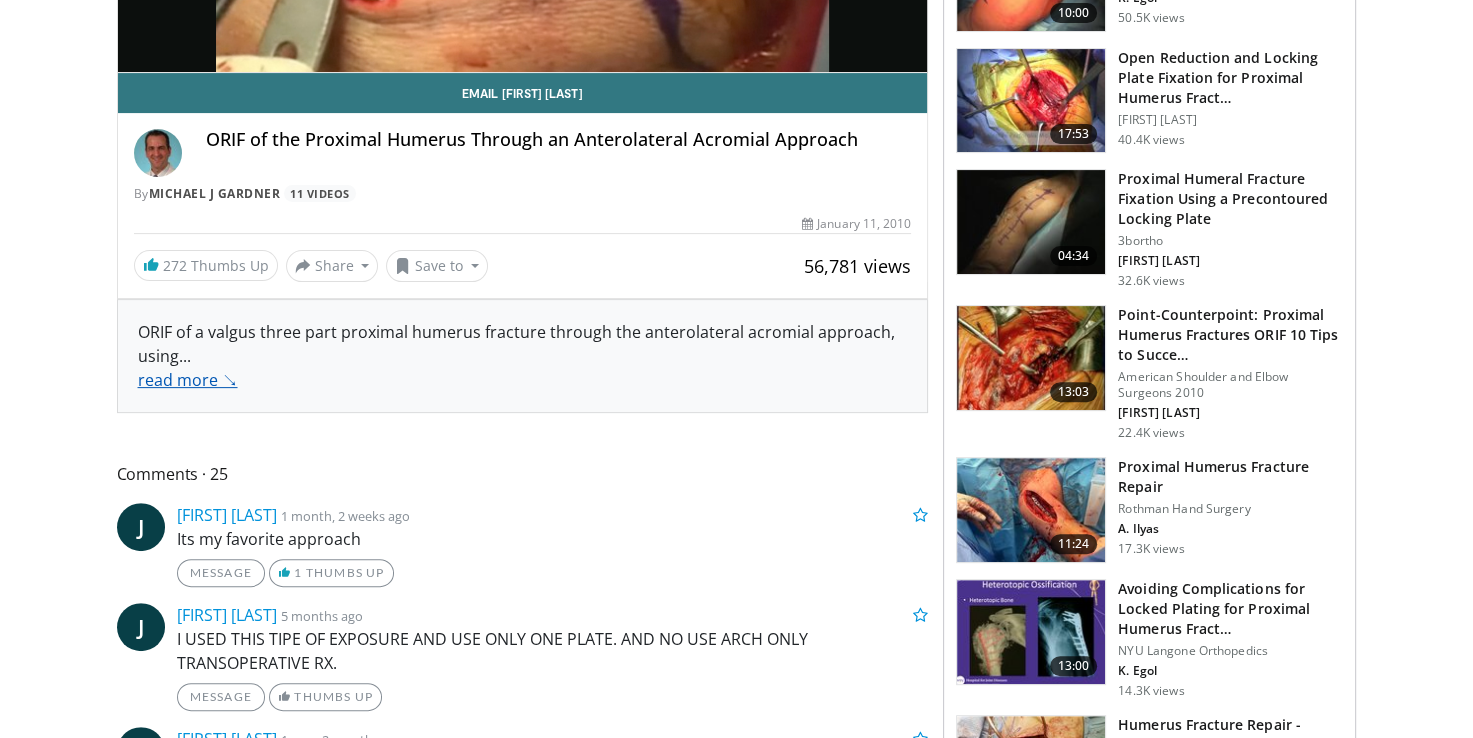 click on "read more ↘" at bounding box center [188, 380] 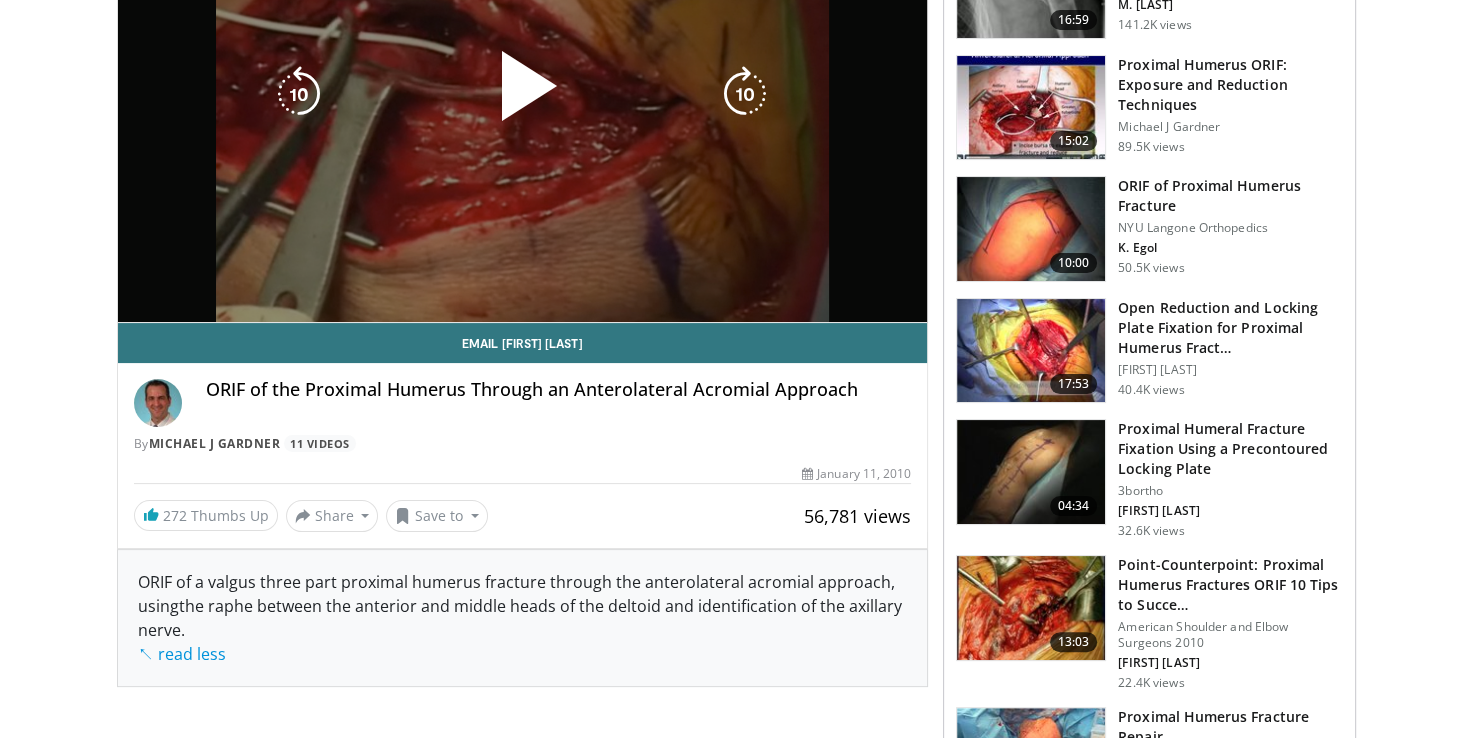 scroll, scrollTop: 300, scrollLeft: 0, axis: vertical 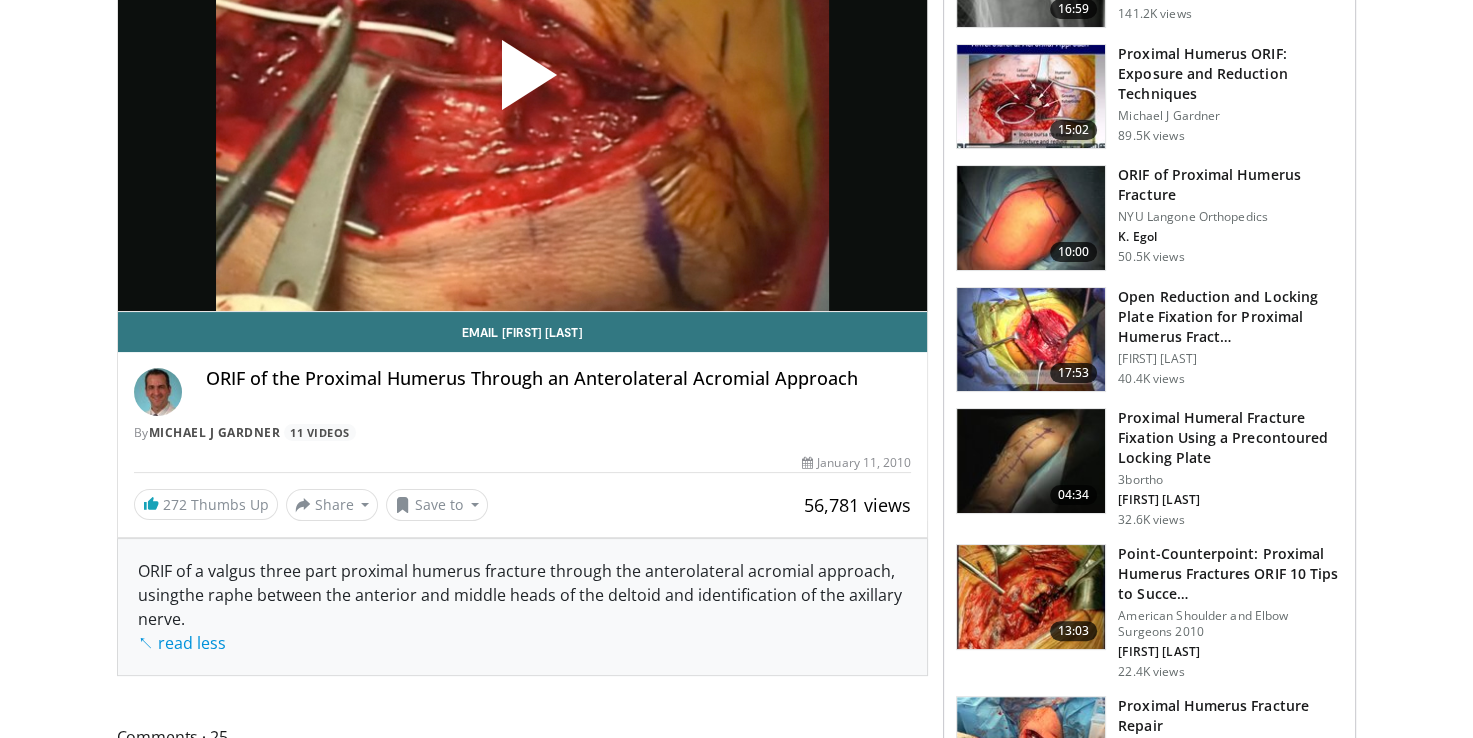 drag, startPoint x: 700, startPoint y: 158, endPoint x: 573, endPoint y: 454, distance: 322.0947 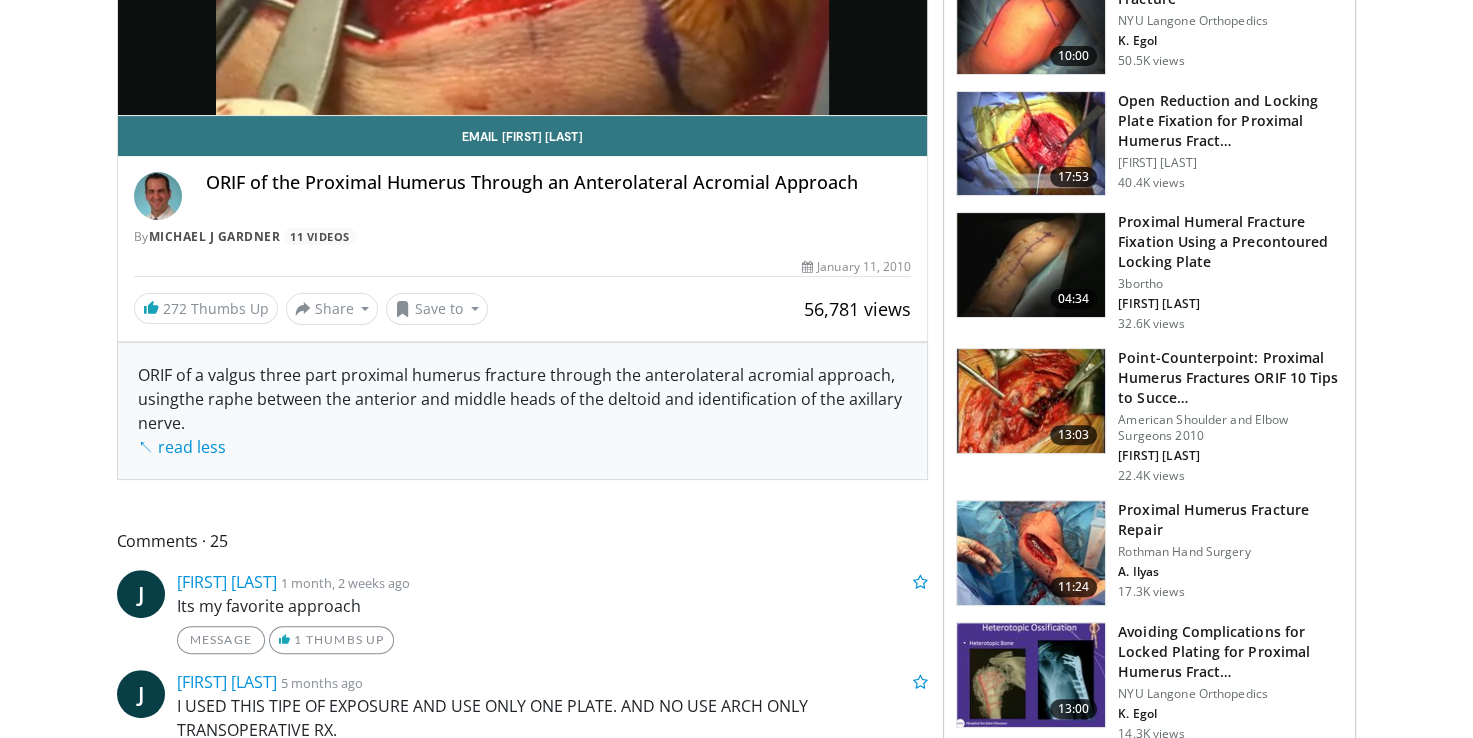 scroll, scrollTop: 500, scrollLeft: 0, axis: vertical 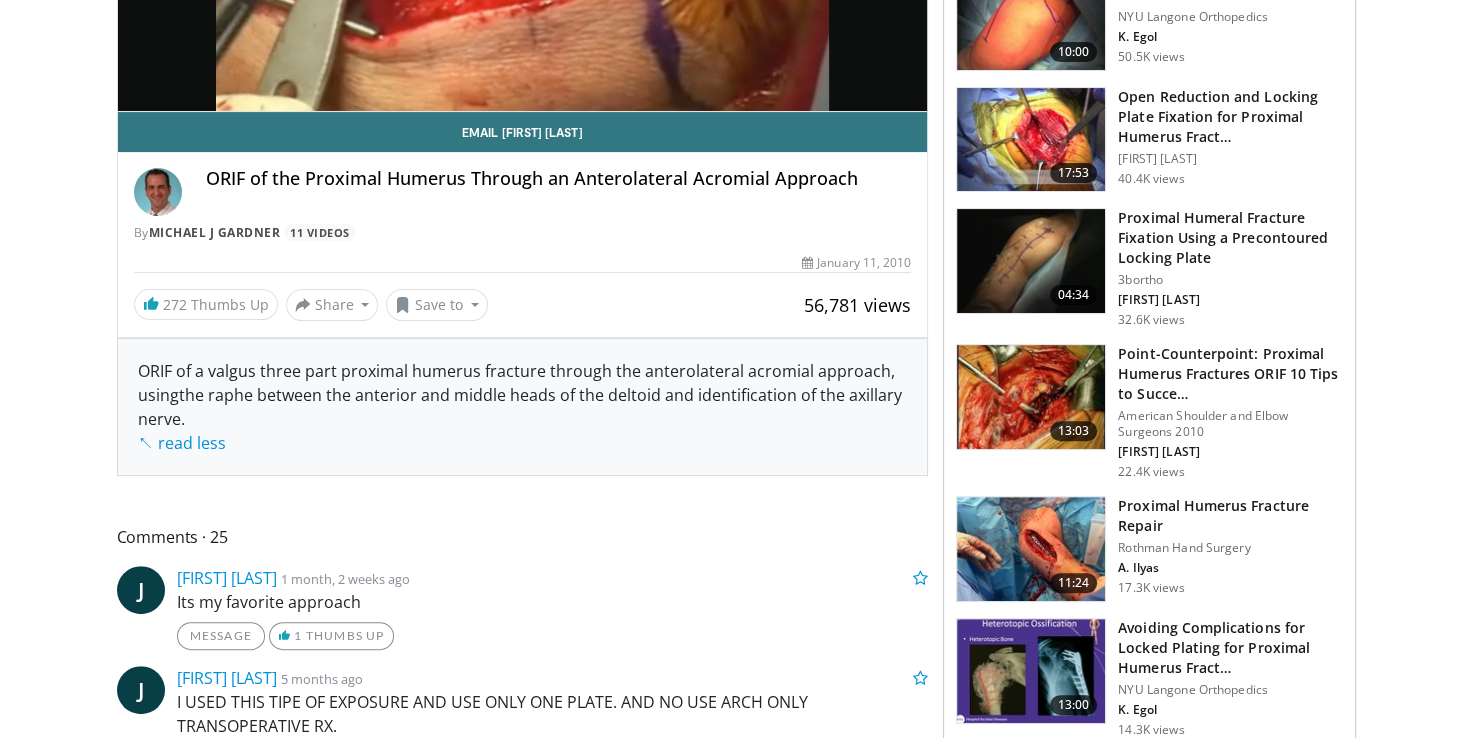 click on "Comments   25" at bounding box center (523, 537) 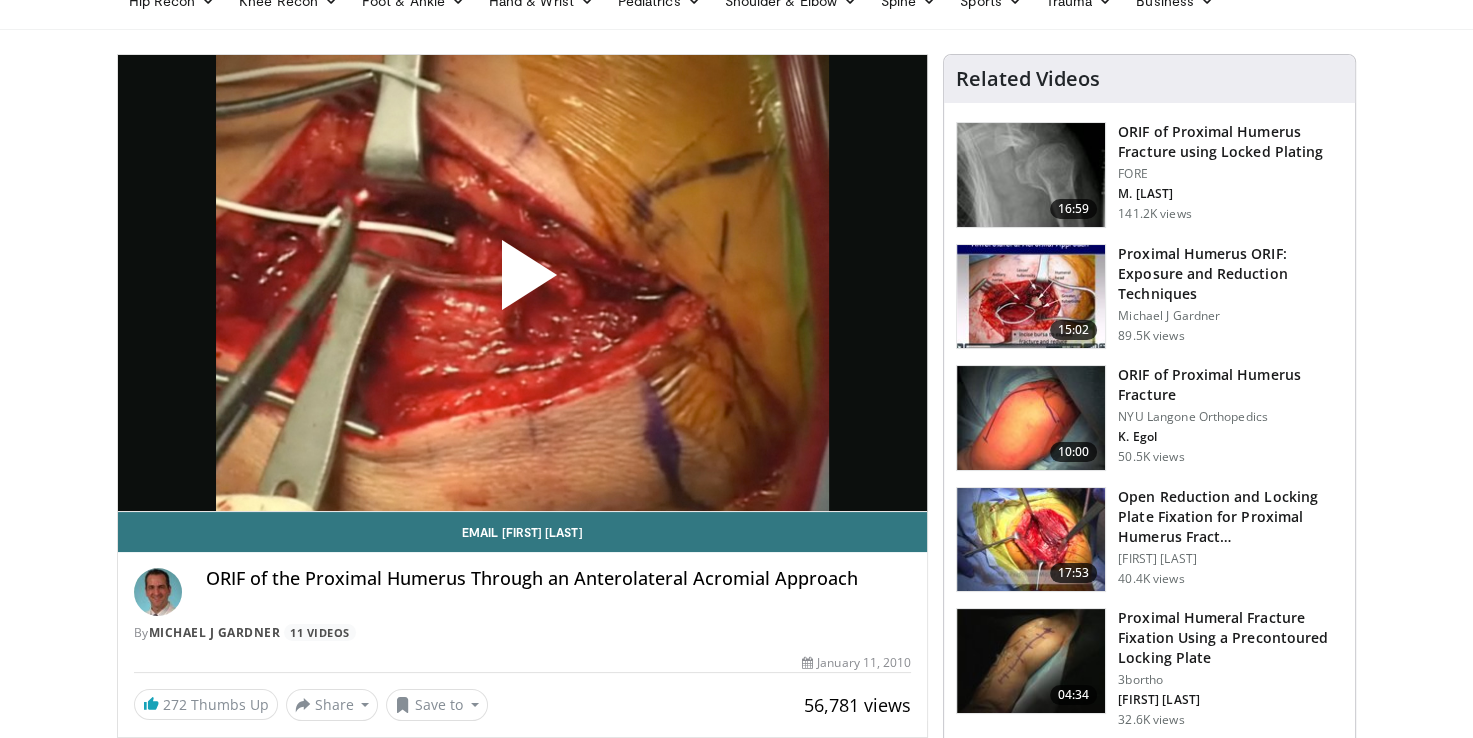 scroll, scrollTop: 0, scrollLeft: 0, axis: both 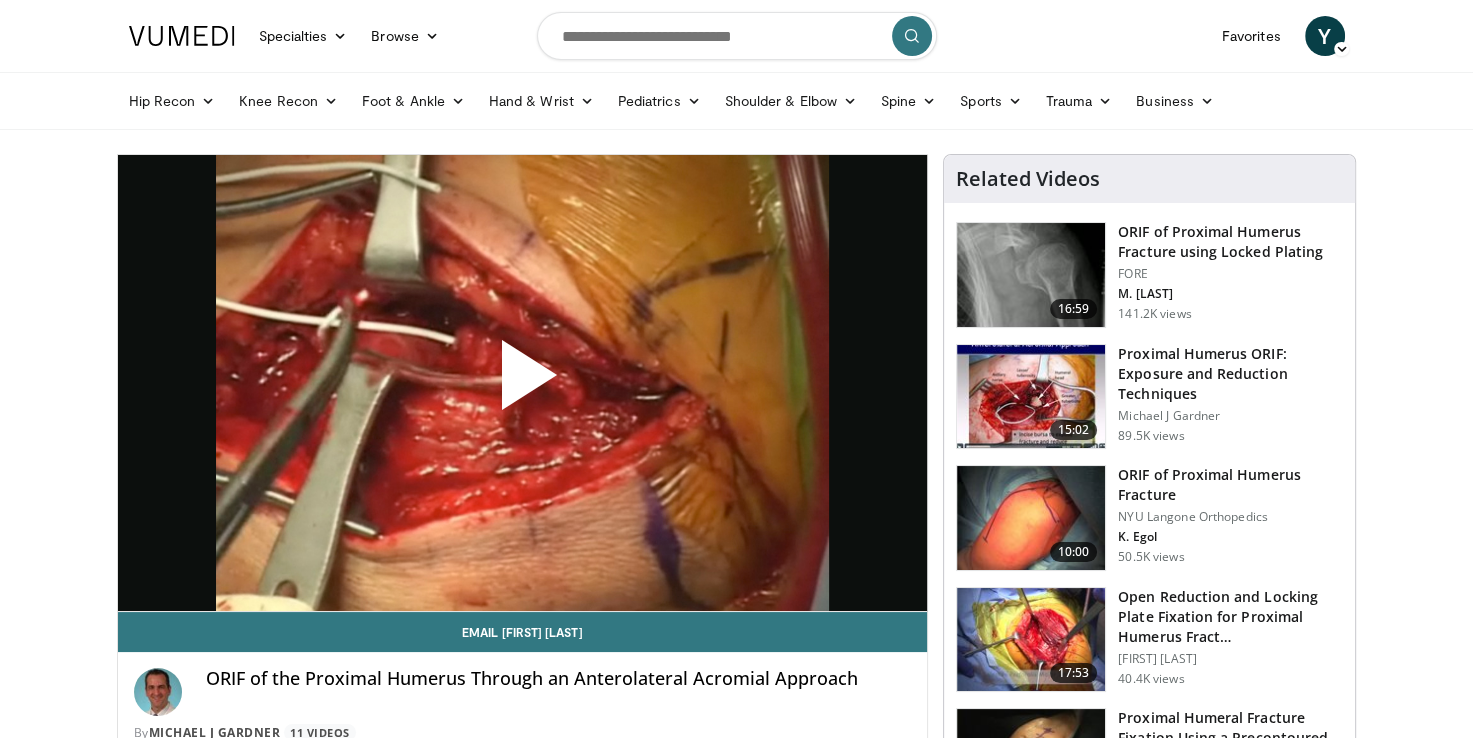 click at bounding box center [522, 383] 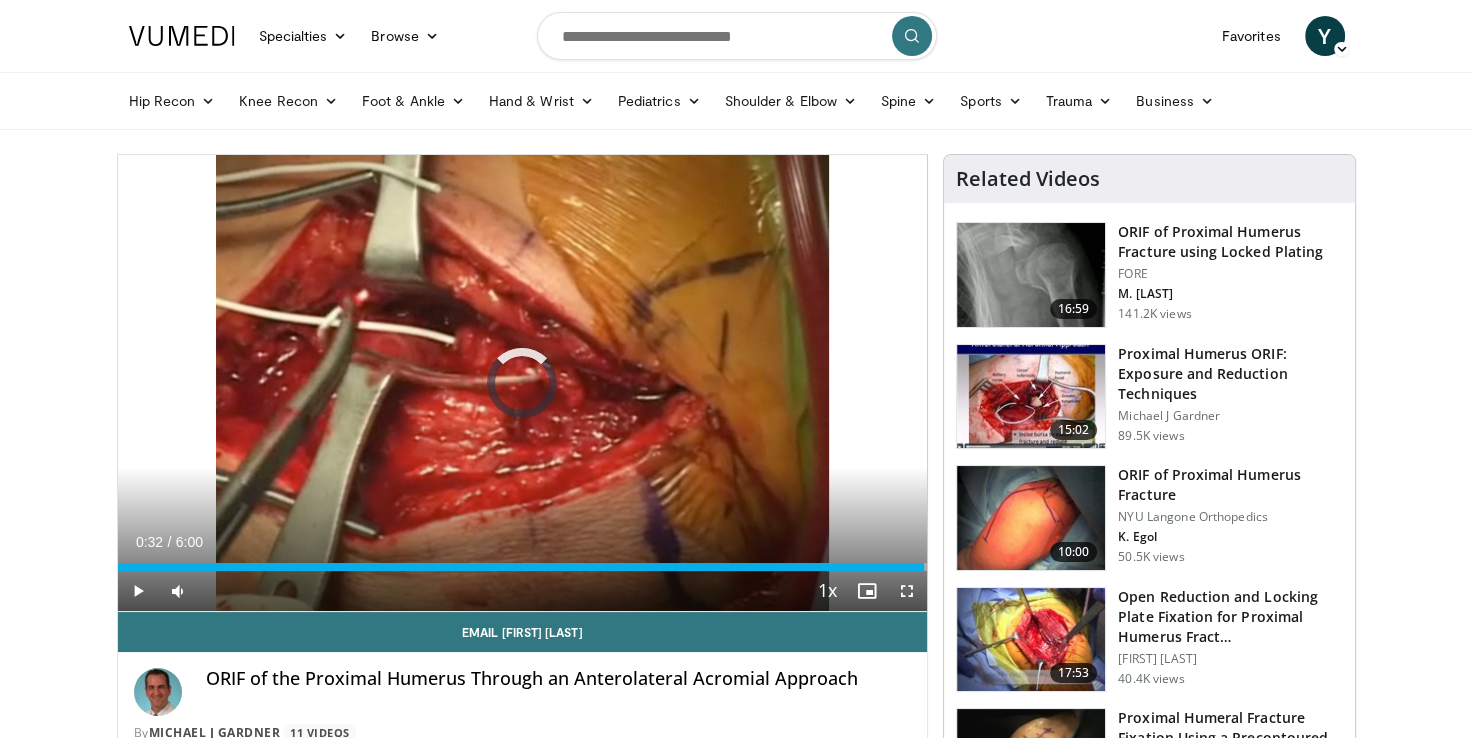 drag, startPoint x: 122, startPoint y: 563, endPoint x: 927, endPoint y: 570, distance: 805.03046 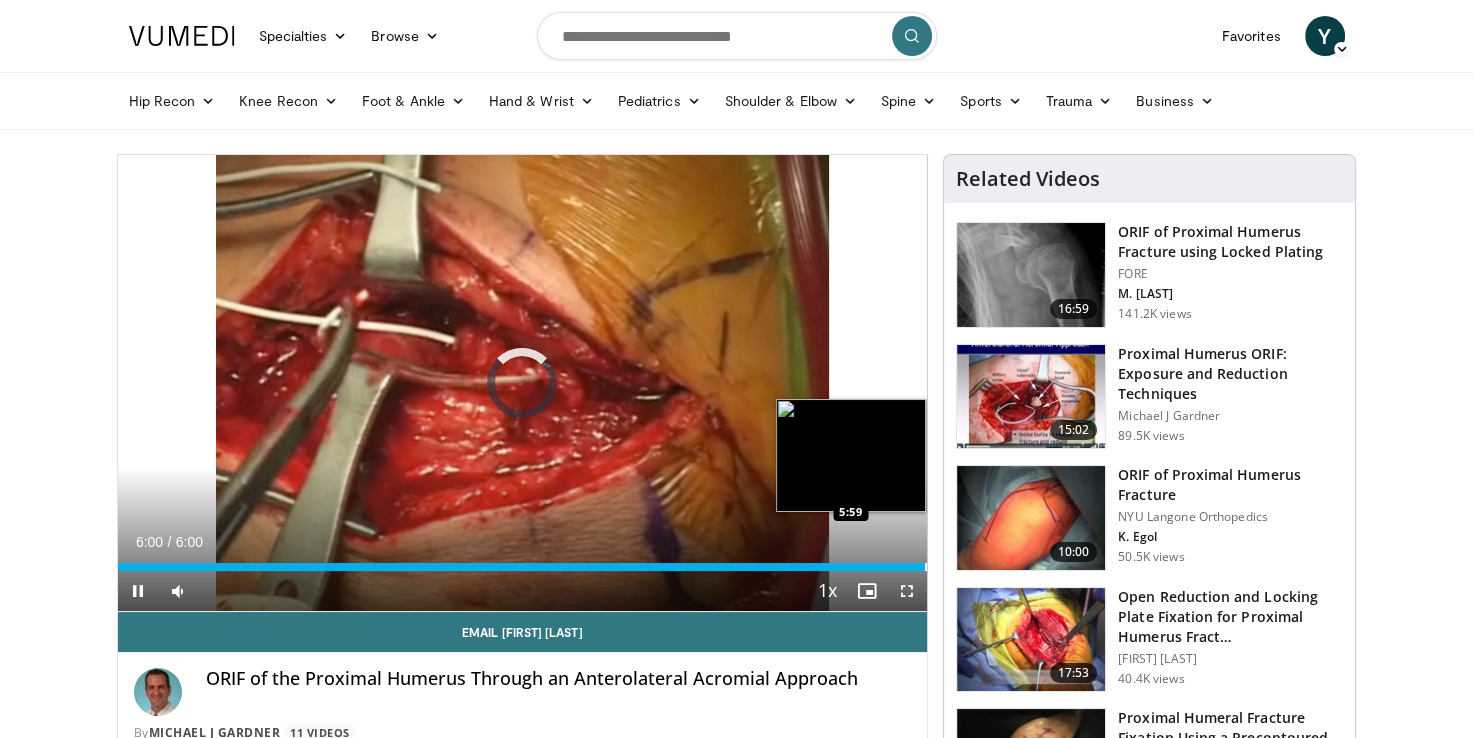 click at bounding box center [926, 567] 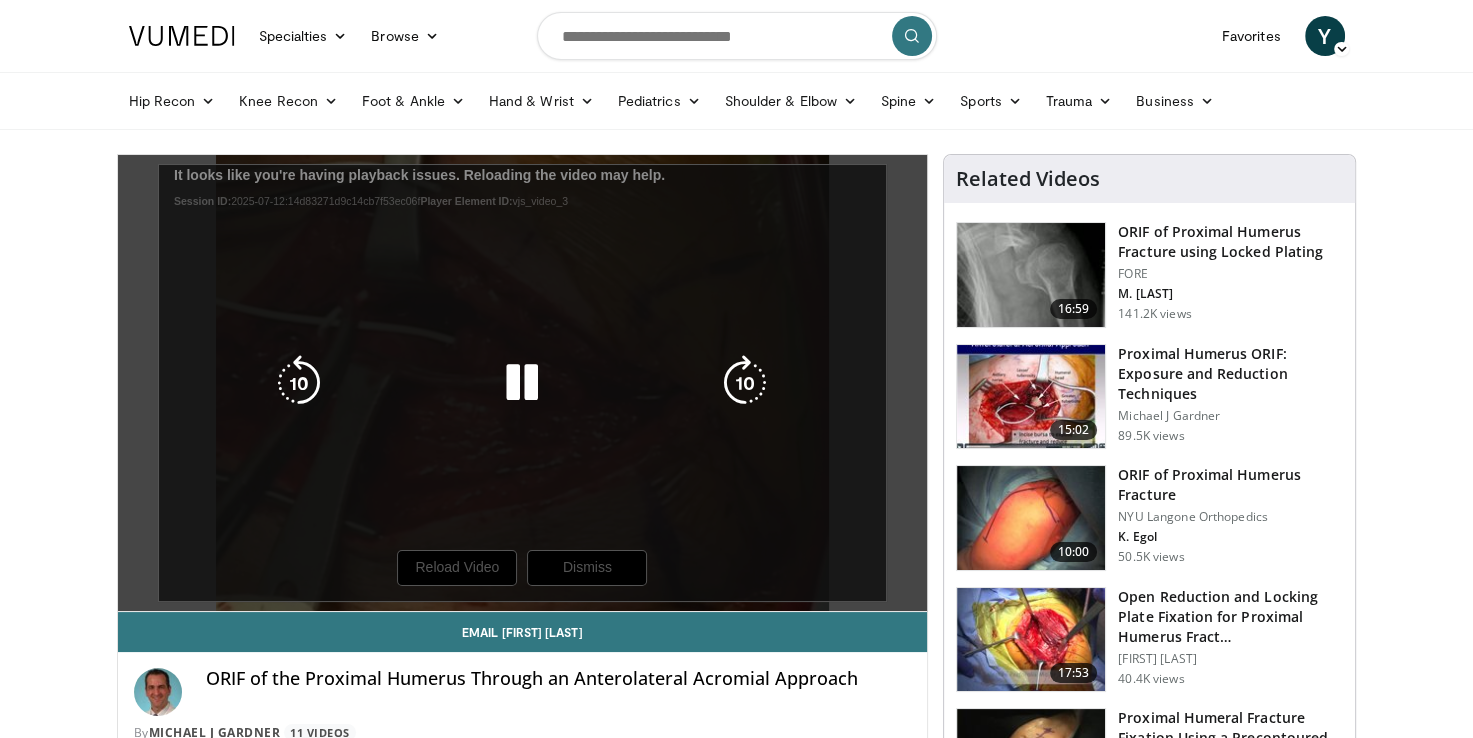 click at bounding box center (745, 383) 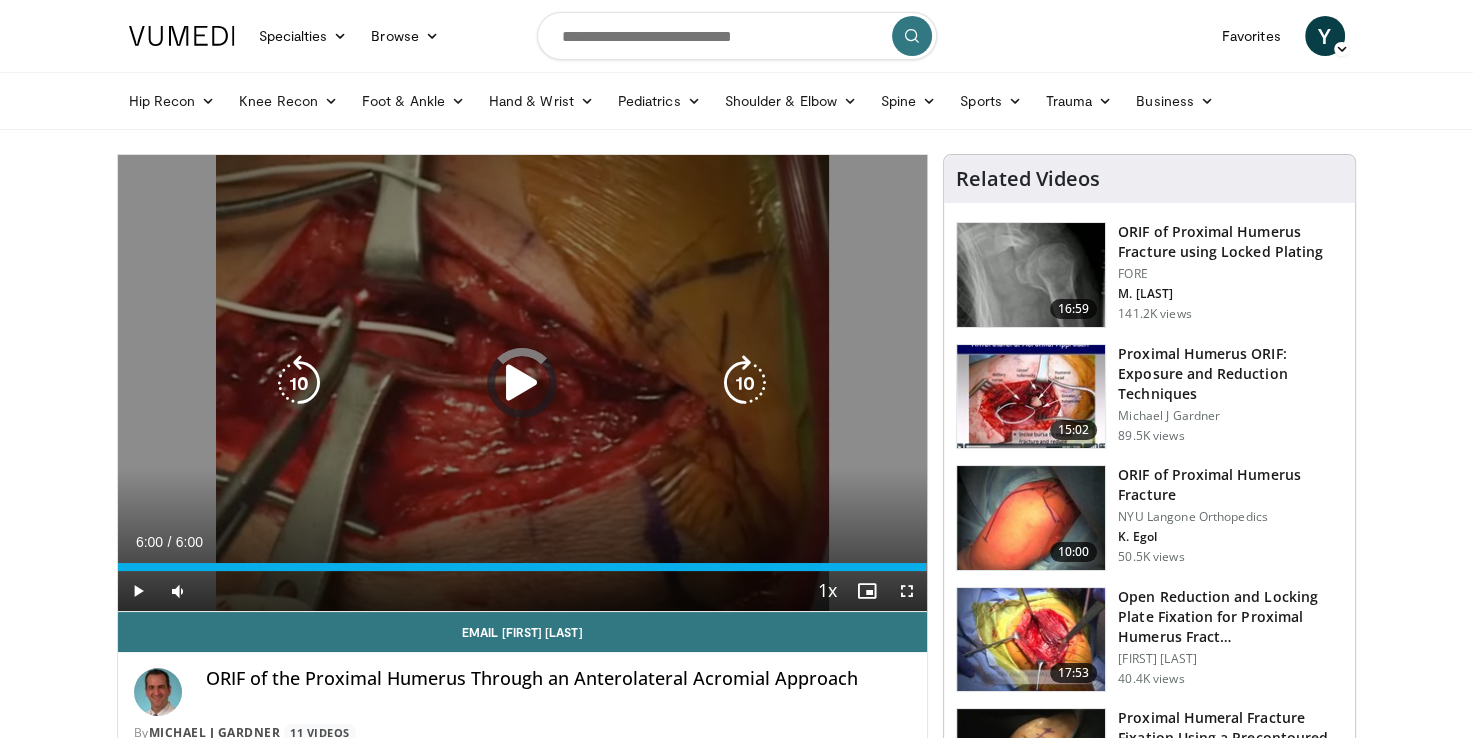 click at bounding box center (522, 383) 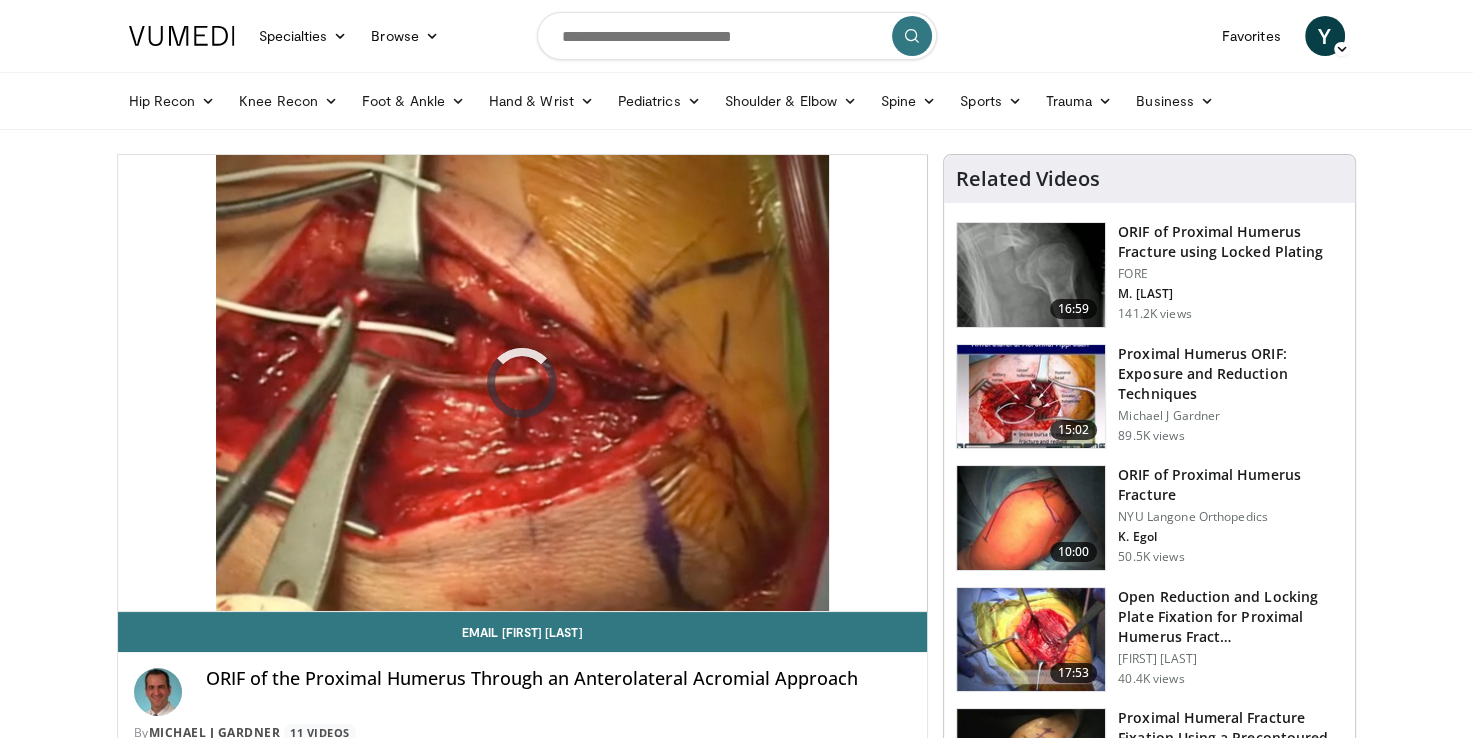 click at bounding box center (1031, 397) 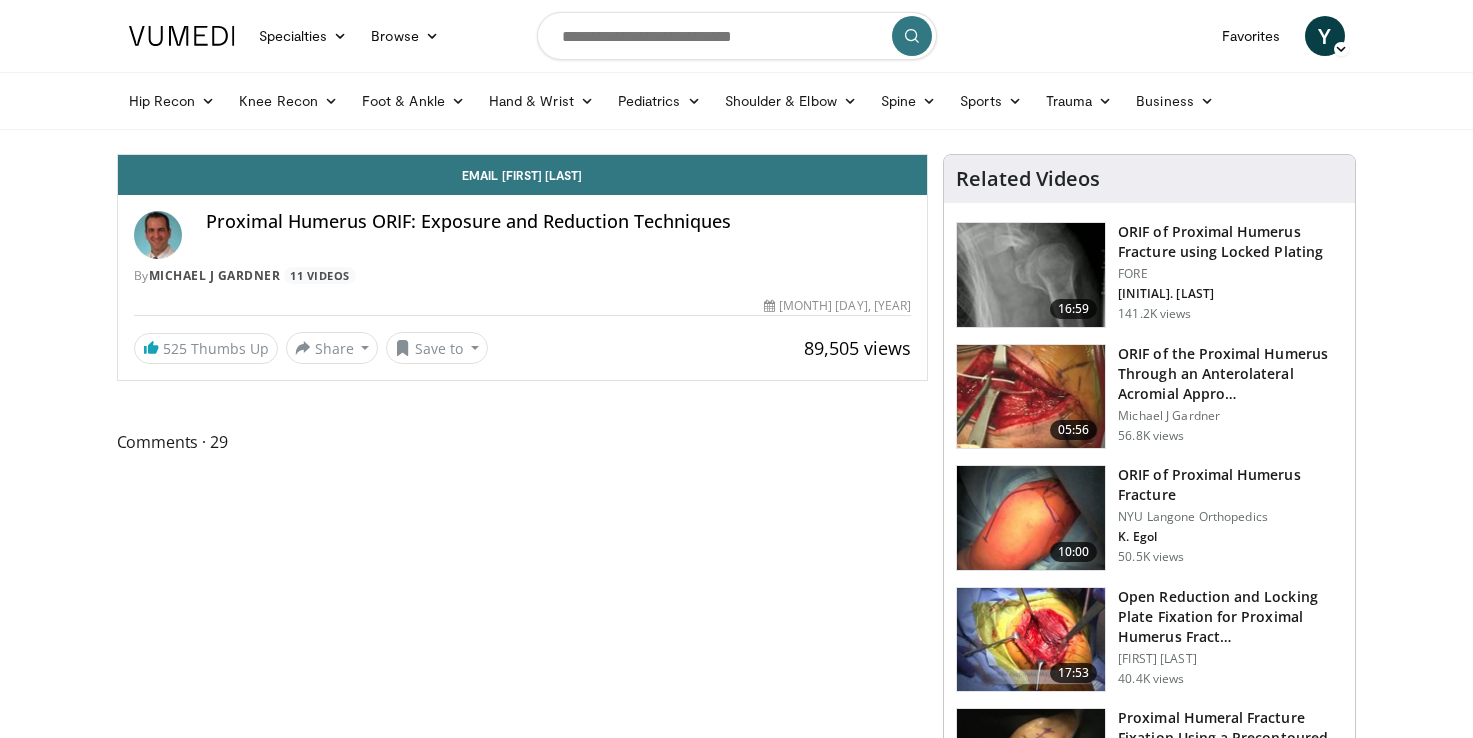 scroll, scrollTop: 0, scrollLeft: 0, axis: both 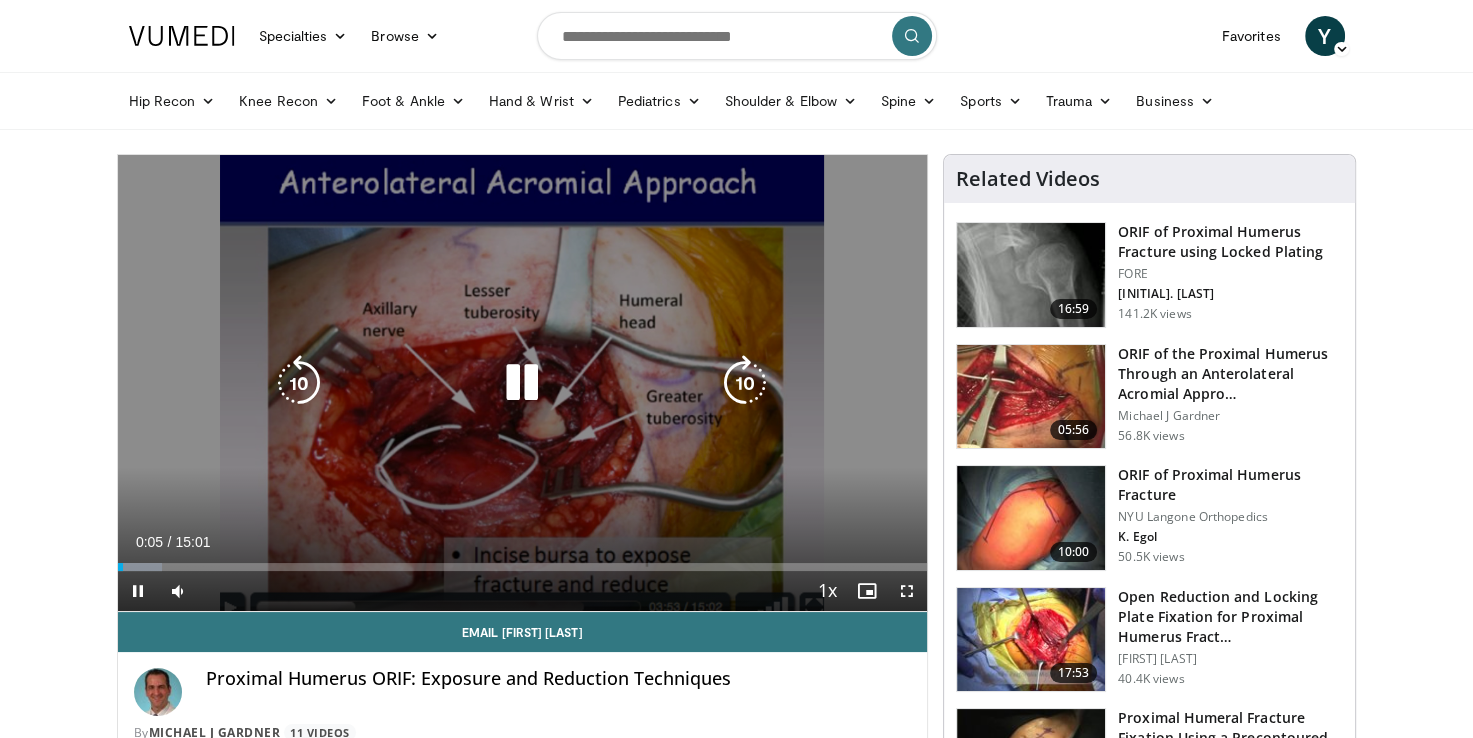 click at bounding box center (522, 383) 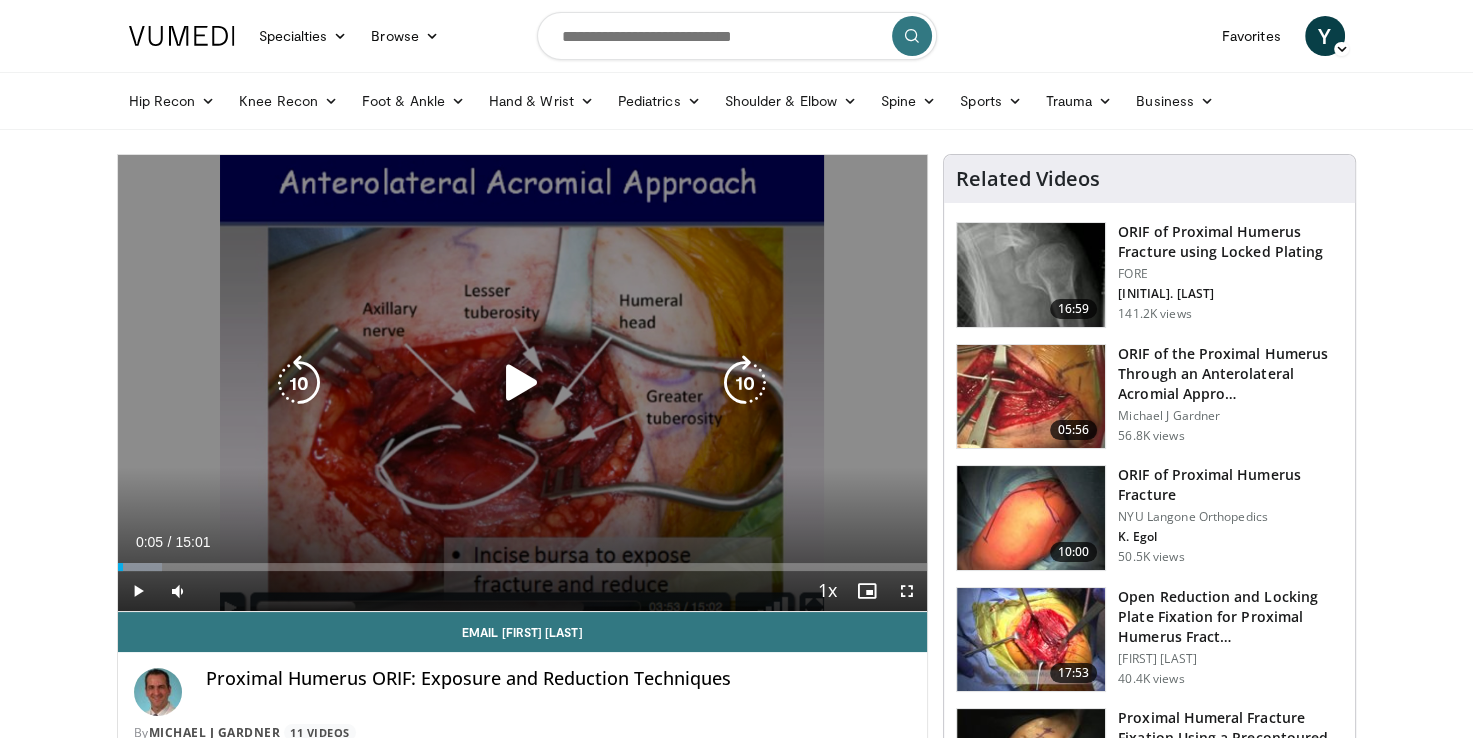 click at bounding box center [522, 383] 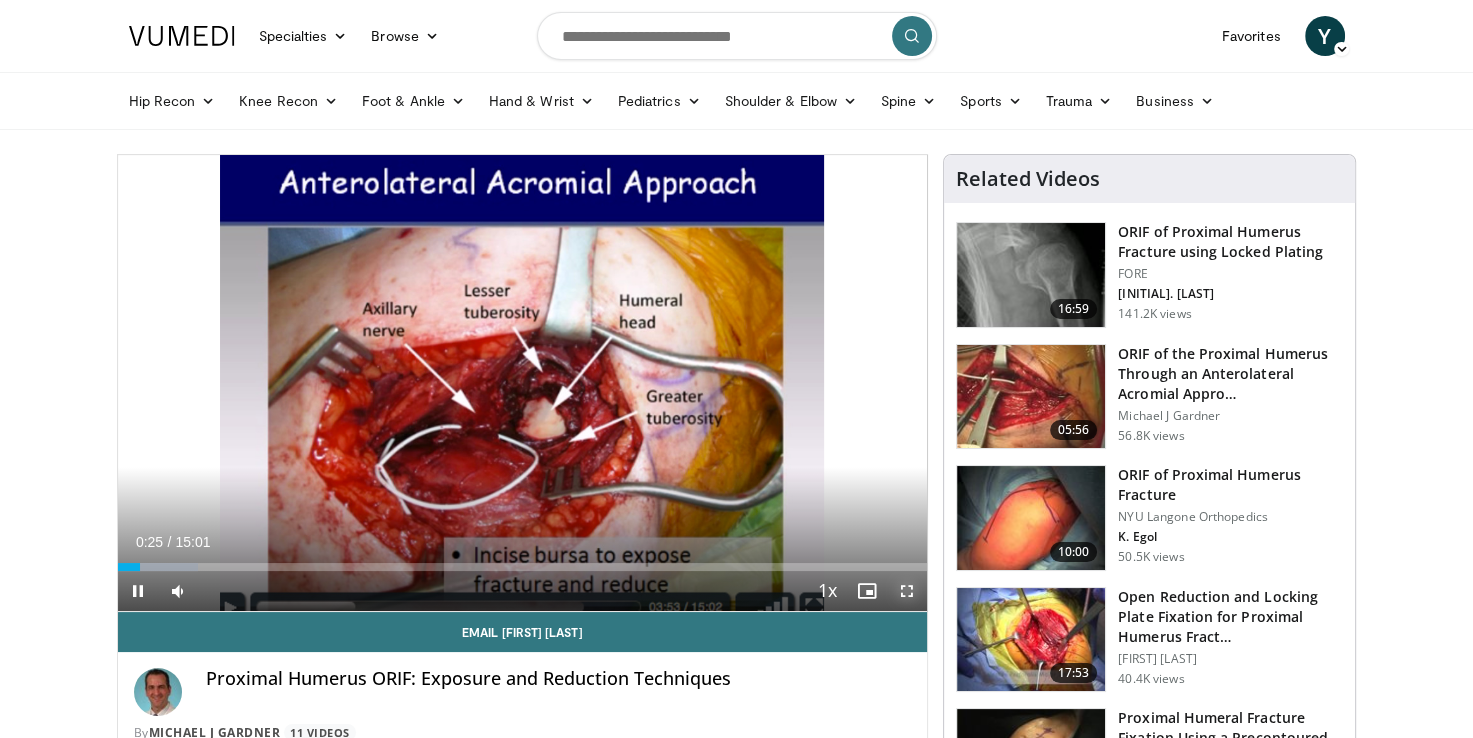 click at bounding box center [907, 591] 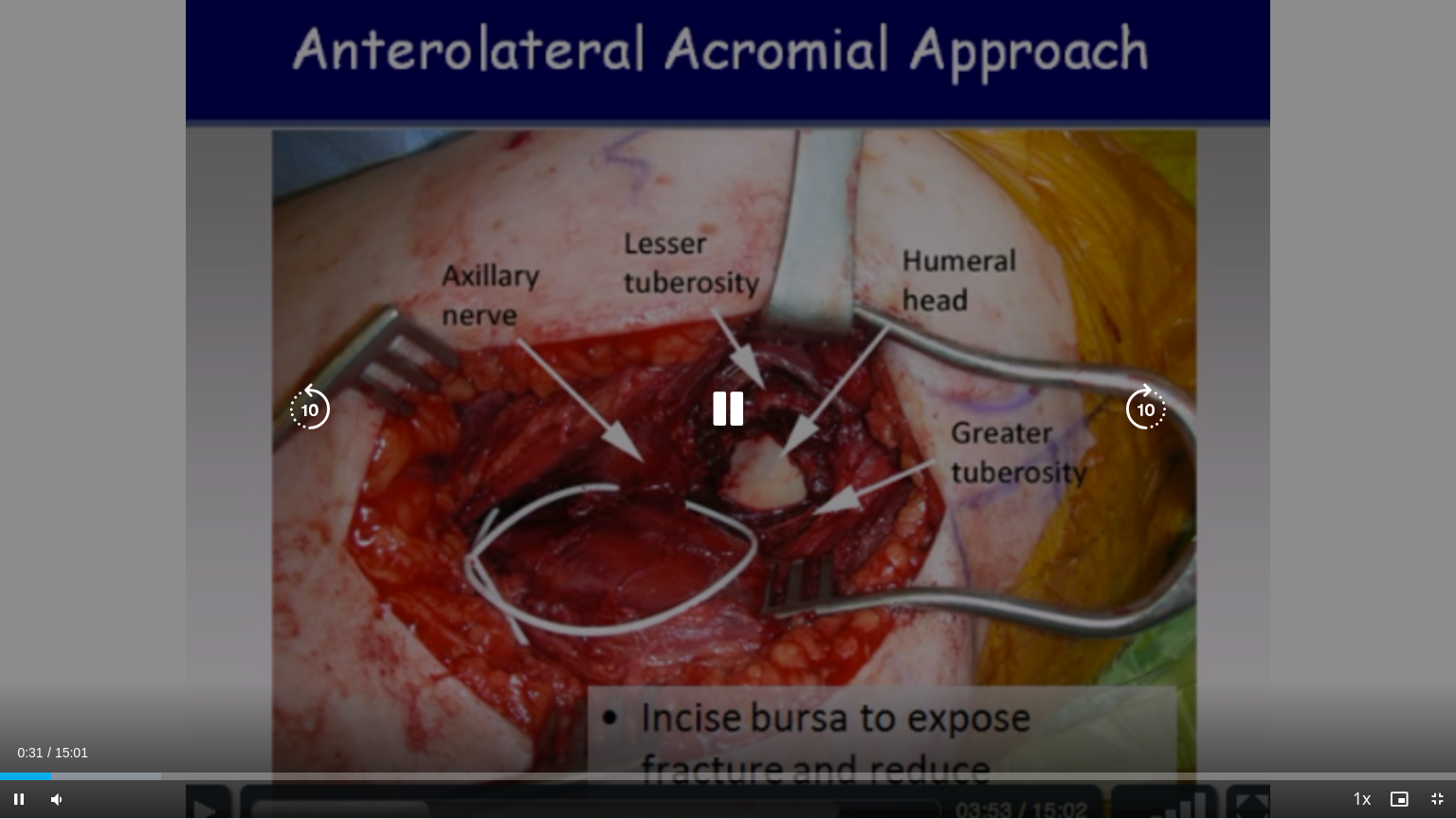 click on "10 seconds
Tap to unmute" at bounding box center (728, 409) 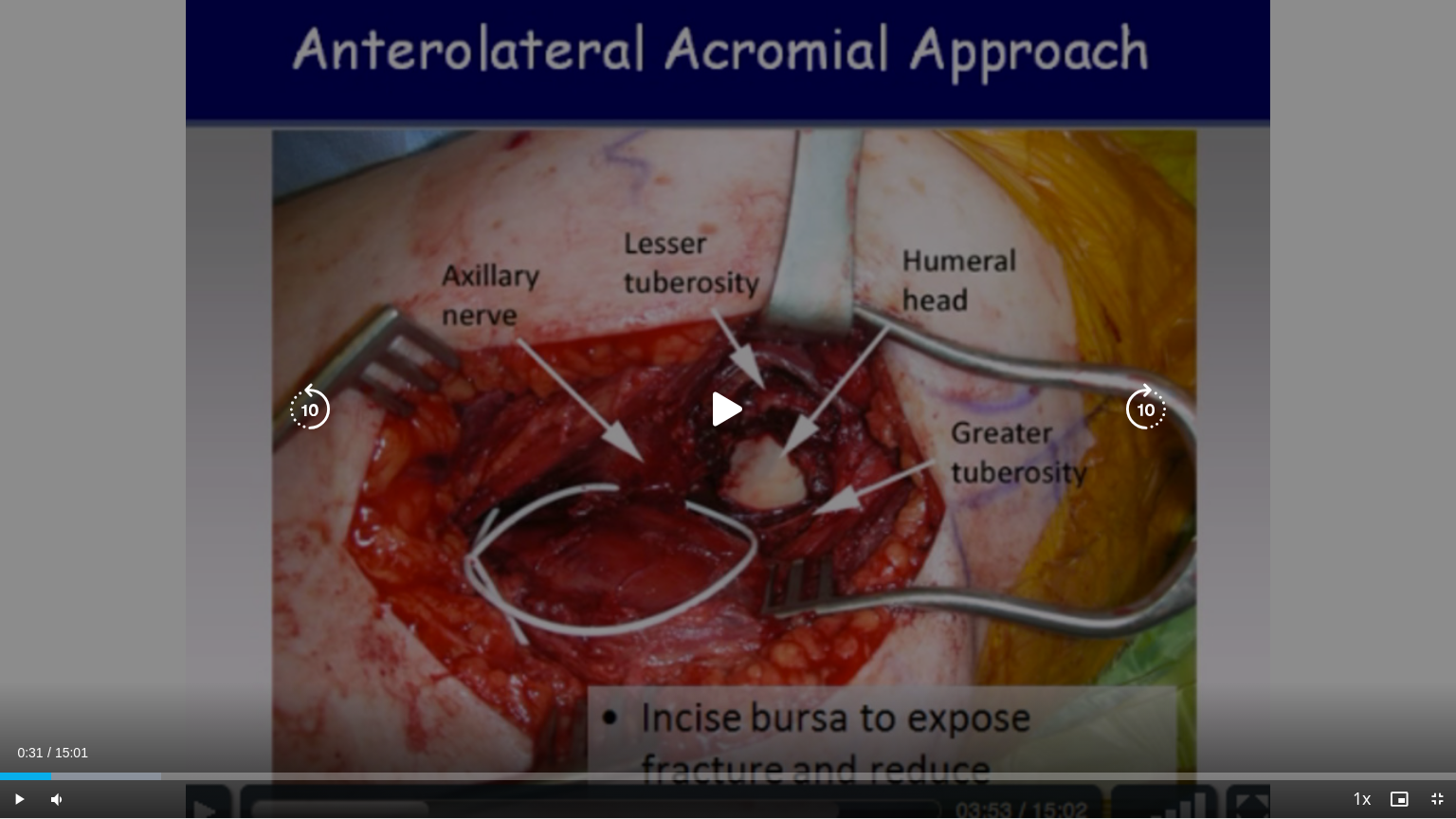 click at bounding box center [728, 410] 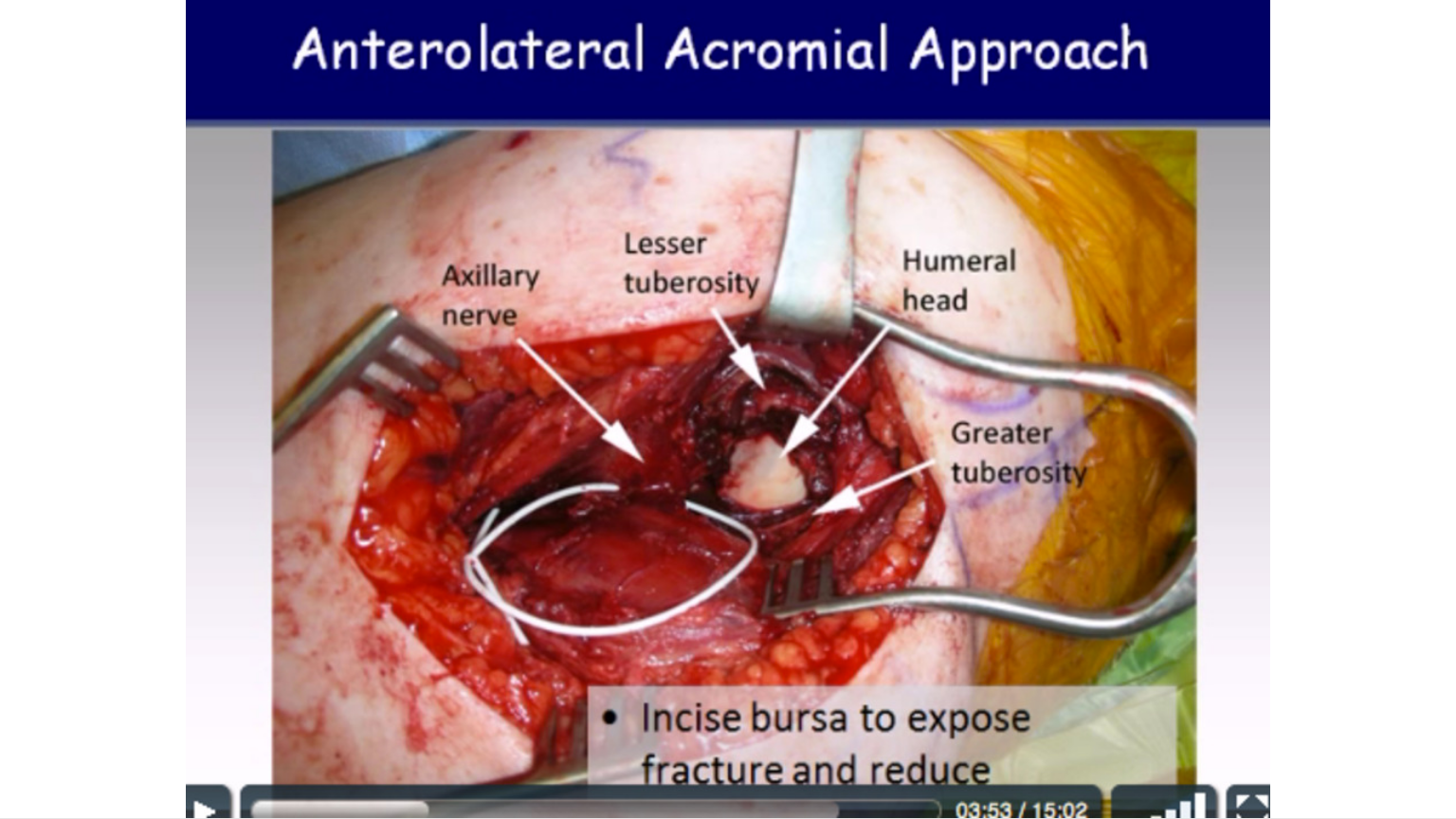 type 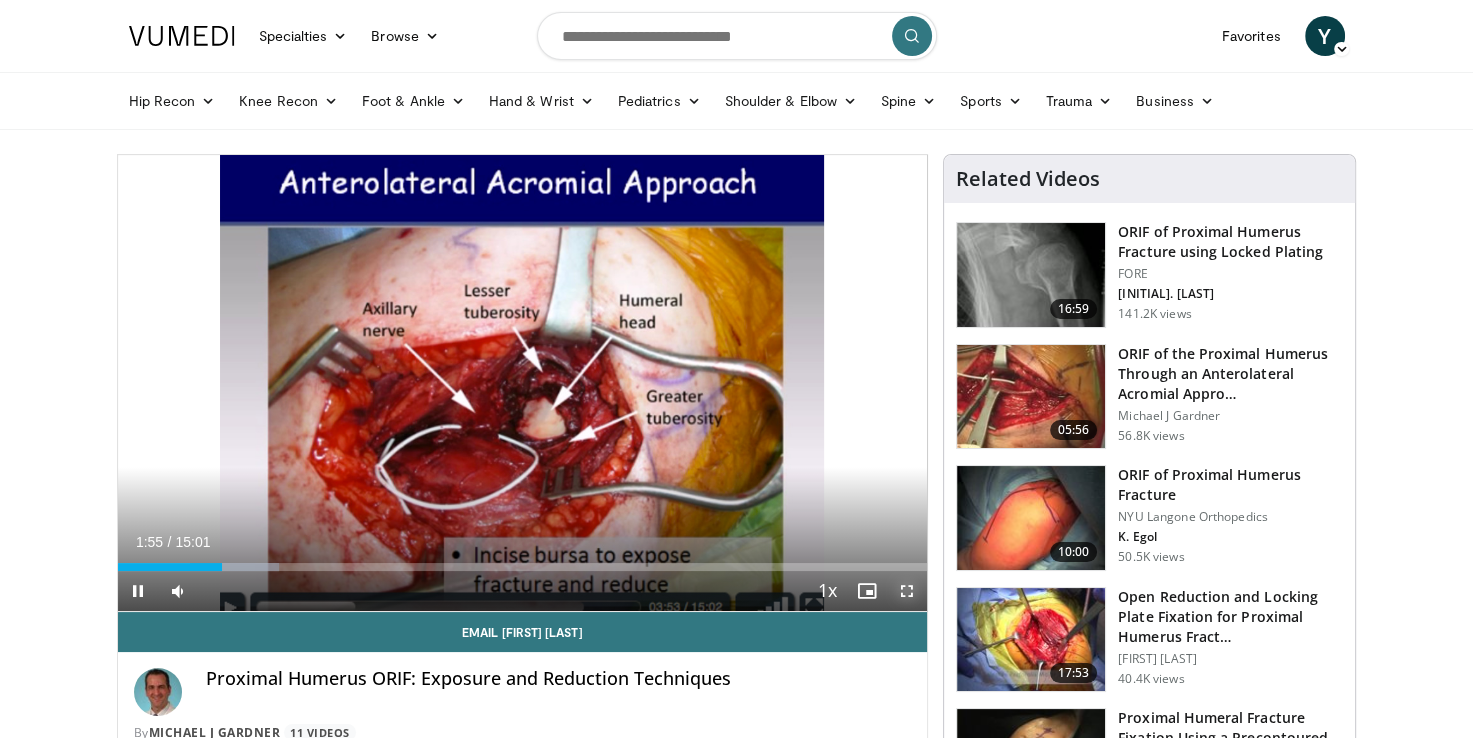 click at bounding box center (907, 591) 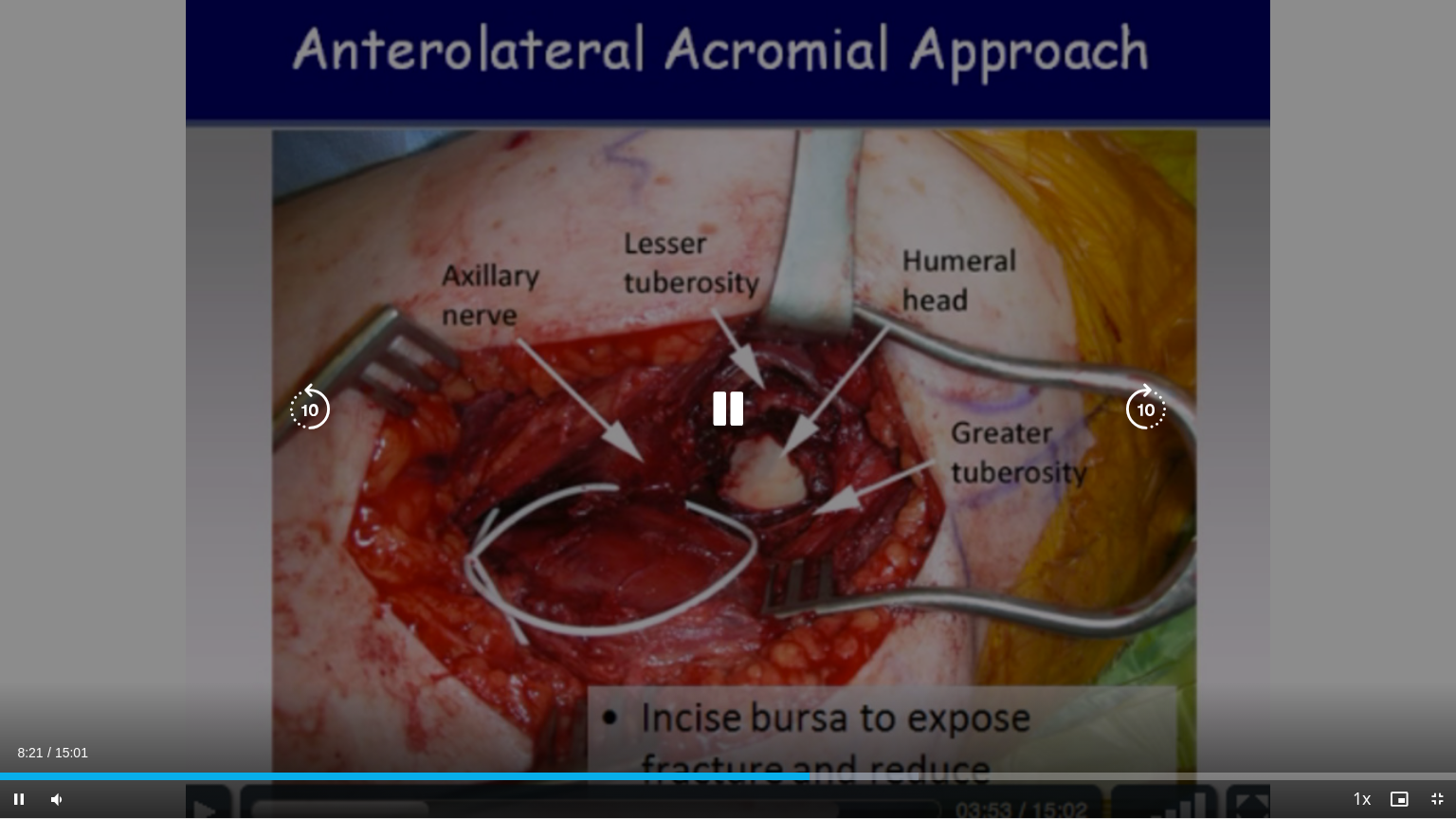click at bounding box center [728, 410] 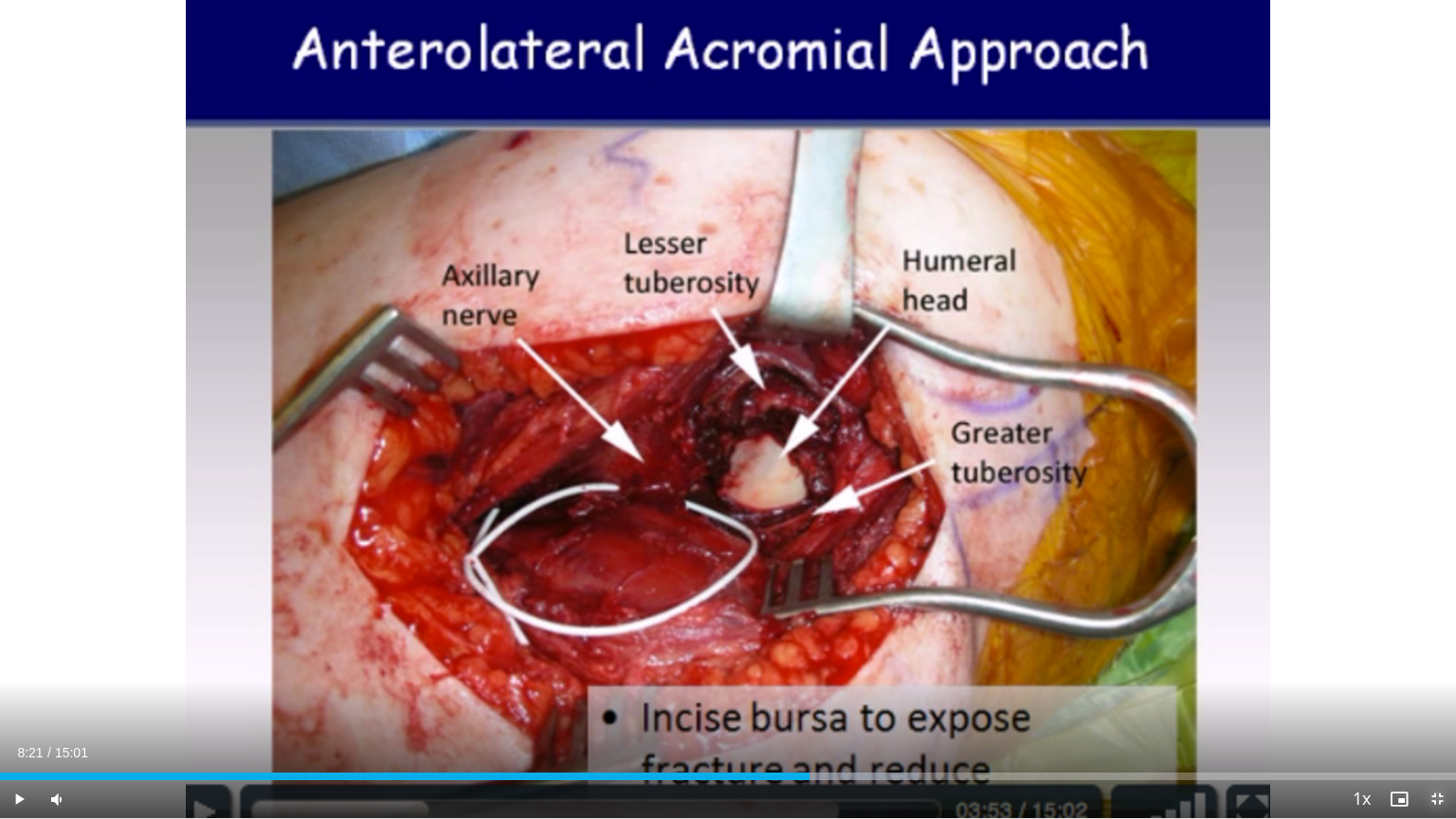 click at bounding box center (1437, 799) 